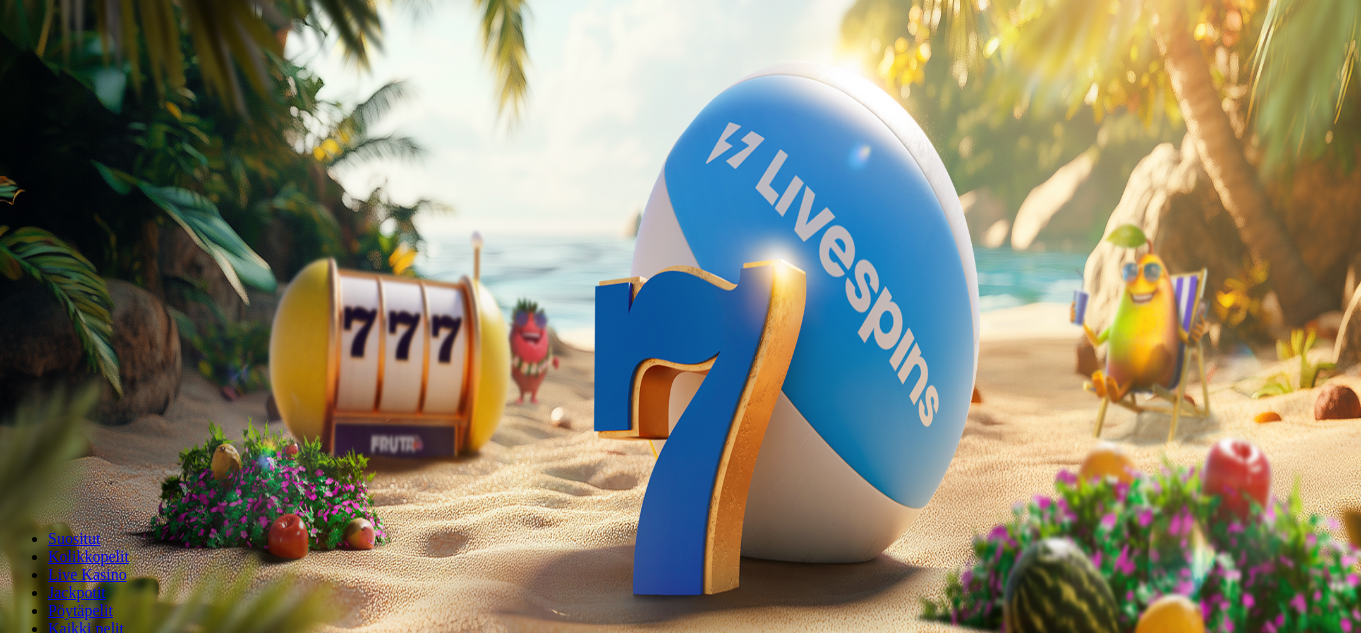 scroll, scrollTop: 0, scrollLeft: 0, axis: both 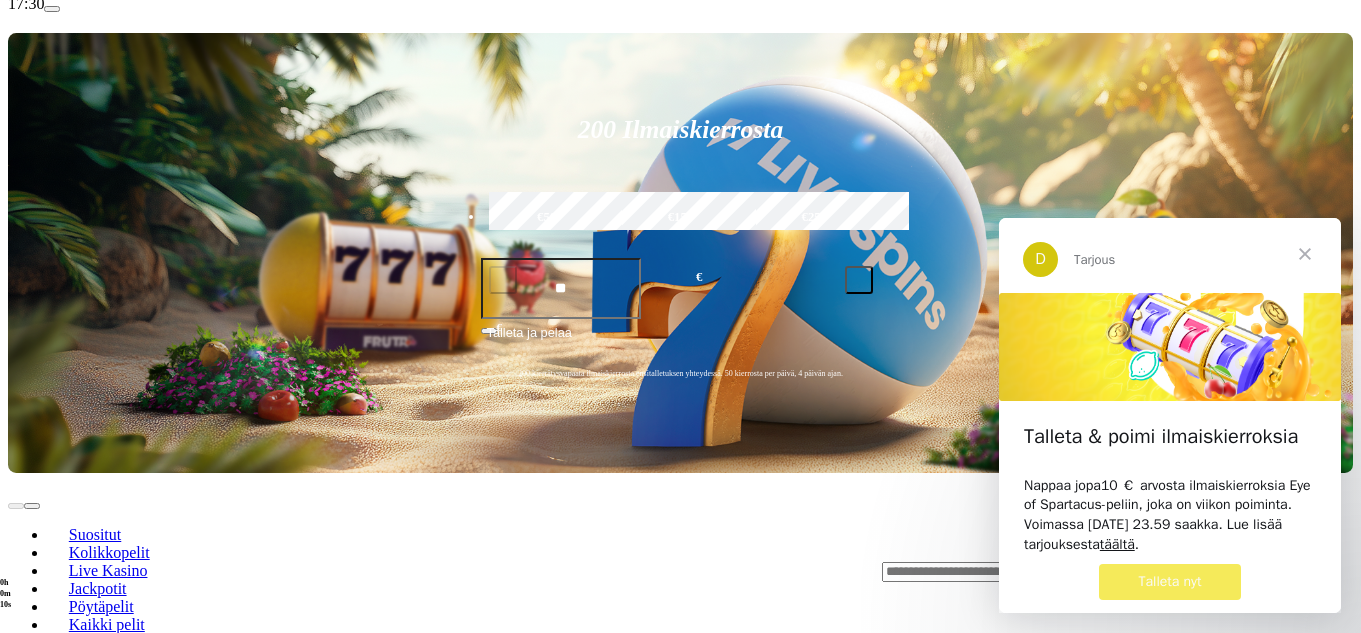 click at bounding box center (1305, 254) 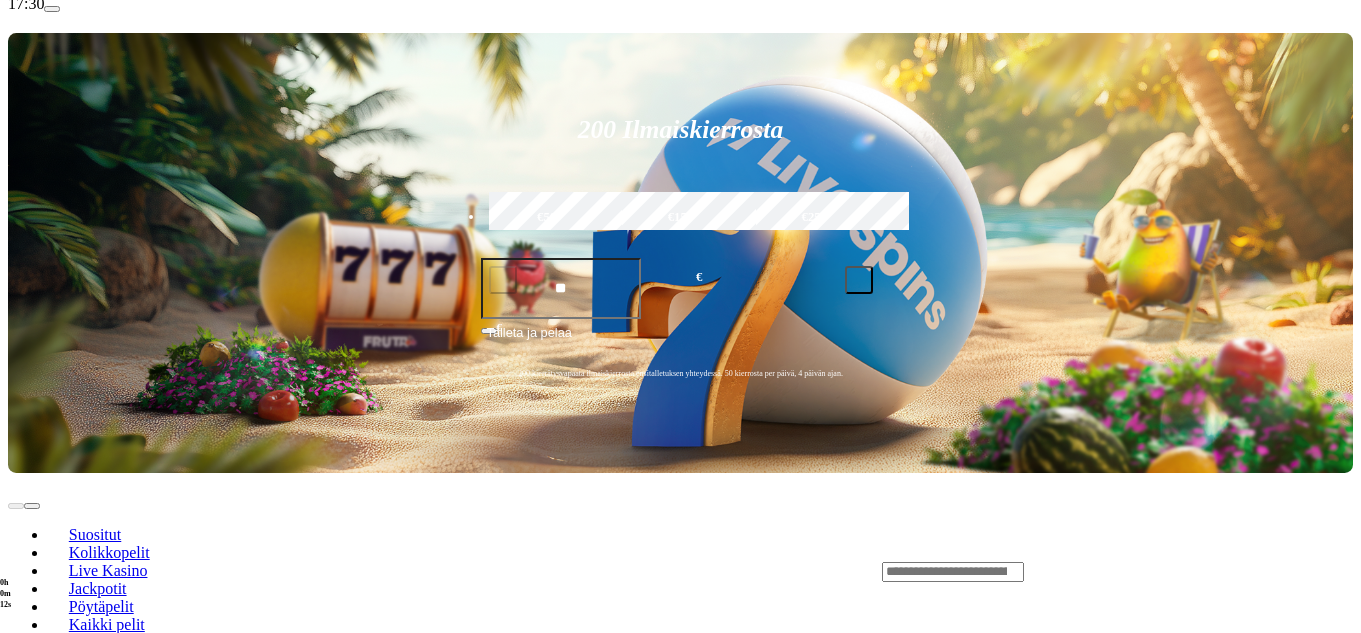 click on "Pelaa nyt" at bounding box center (77, 2424) 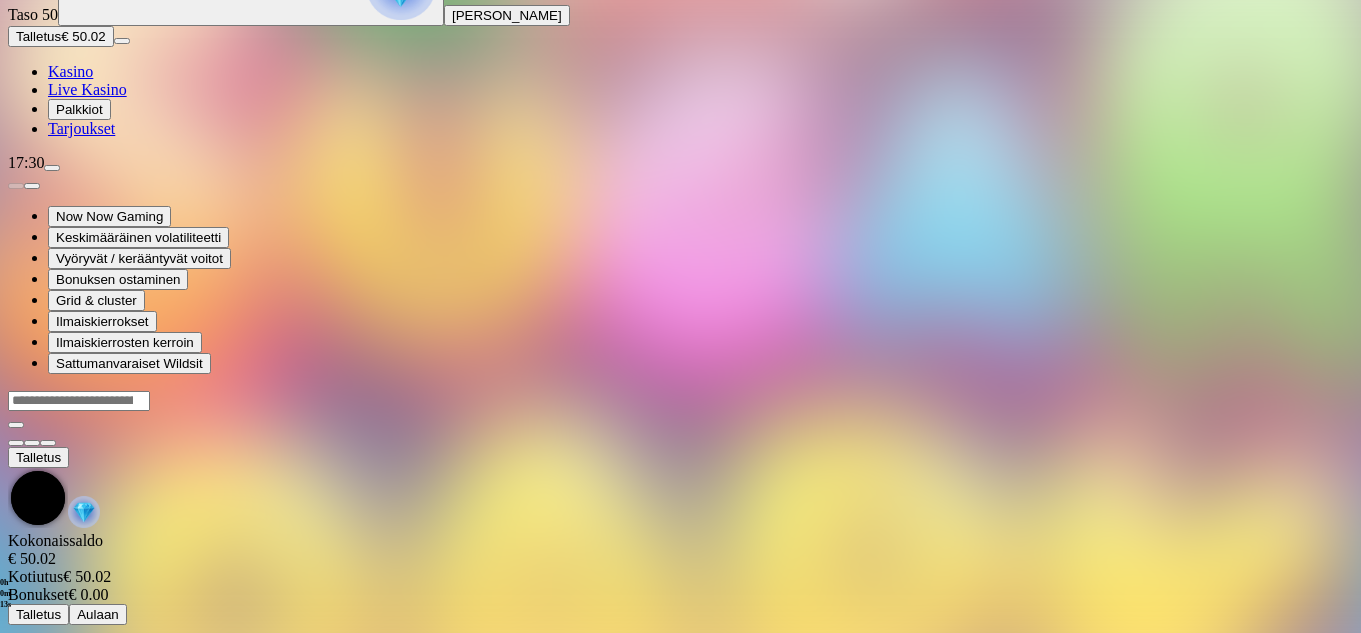 scroll, scrollTop: 0, scrollLeft: 0, axis: both 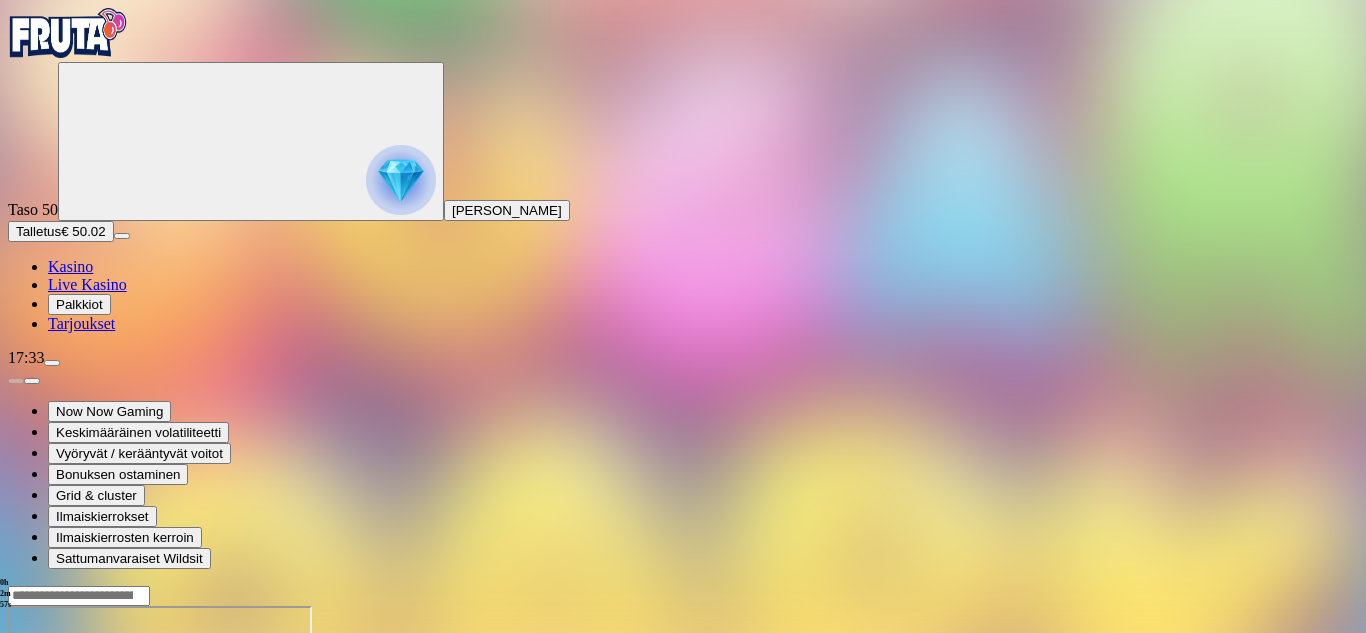 click on "Talletus" at bounding box center [38, 231] 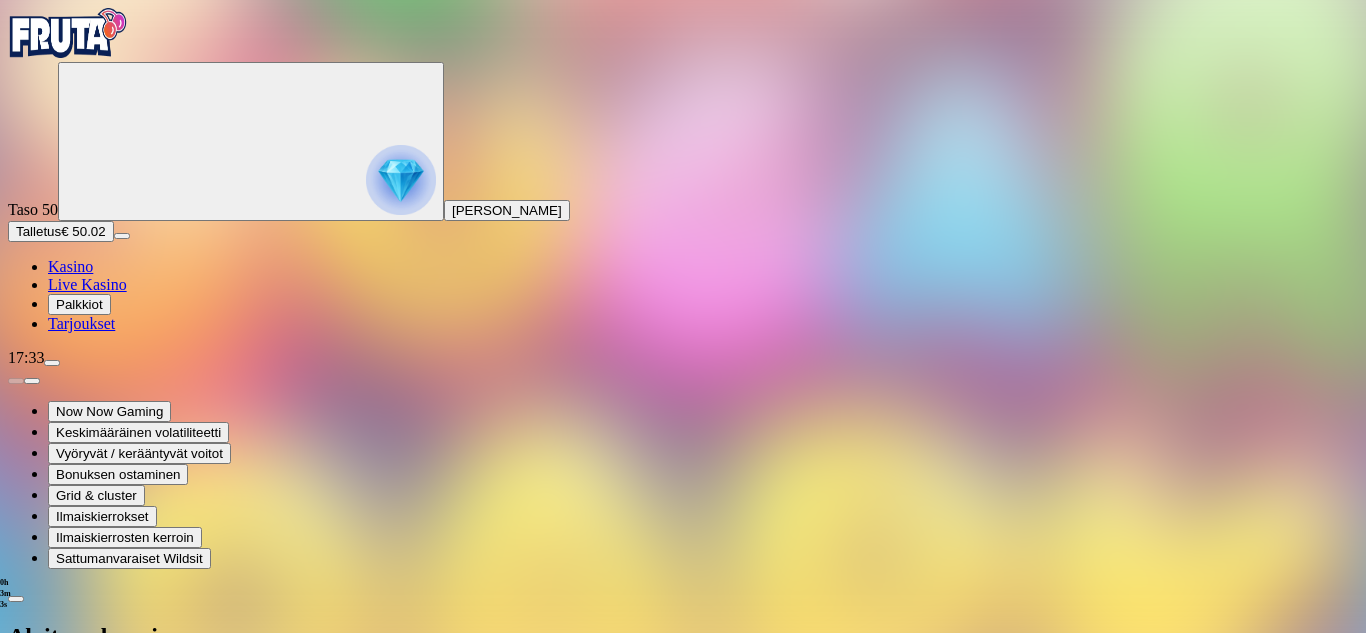 click on "€50" at bounding box center (211, 1669) 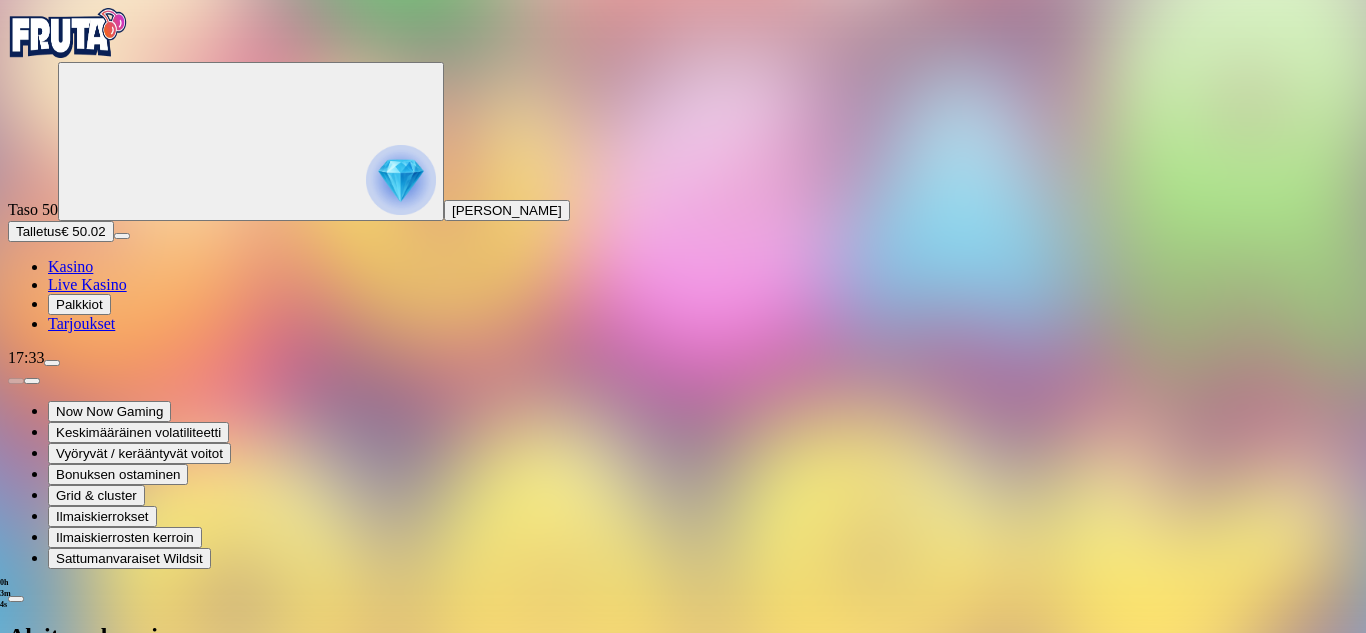click on "TALLETA JA PELAA" at bounding box center [76, 1834] 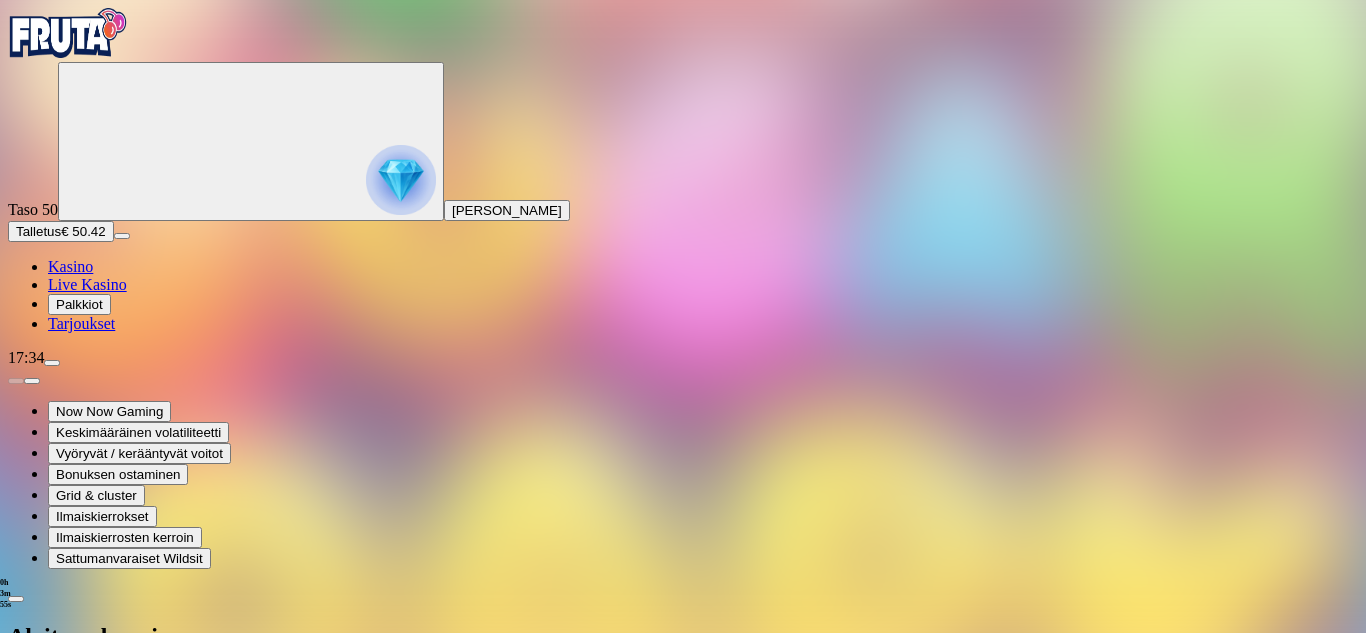 click at bounding box center [683, 738] 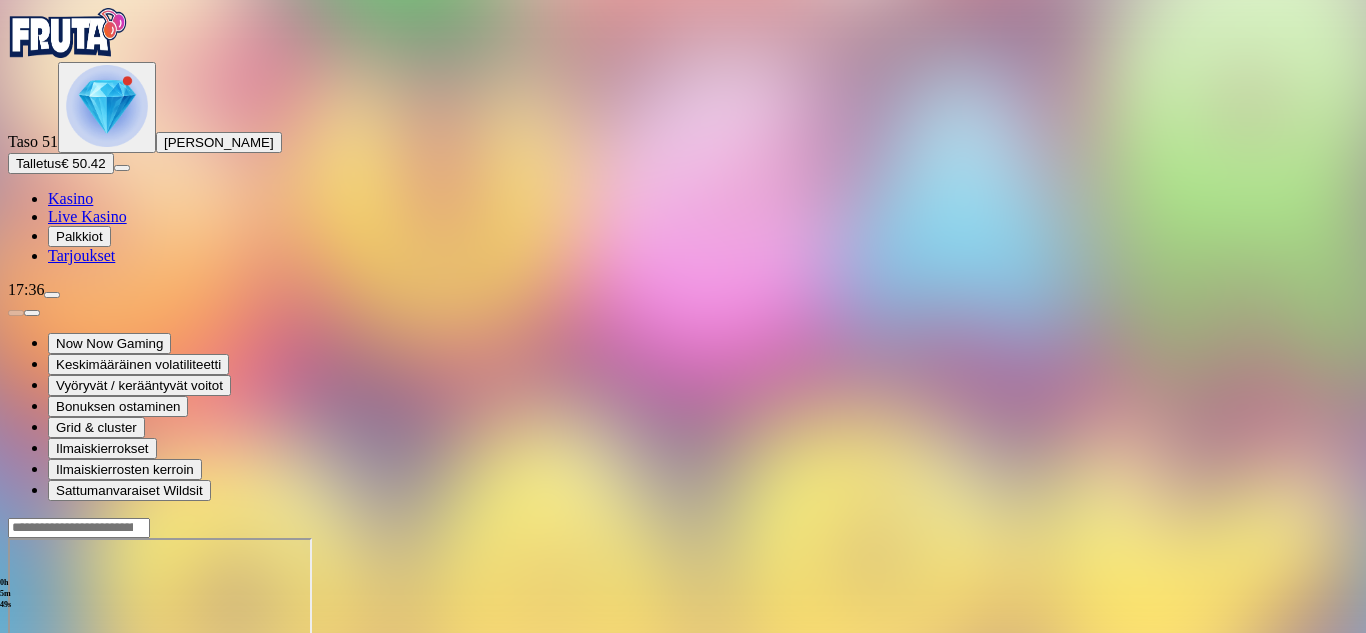 click on "Talletus € 50.42" at bounding box center (61, 163) 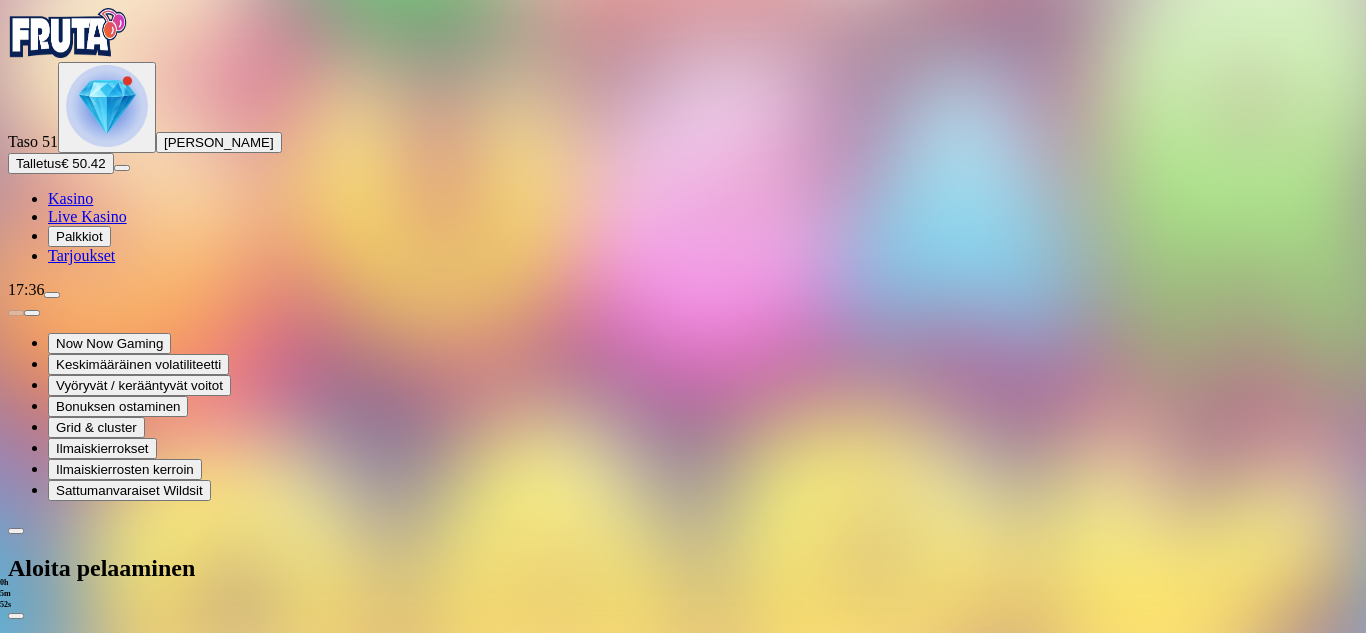 click on "€50" at bounding box center [211, 1601] 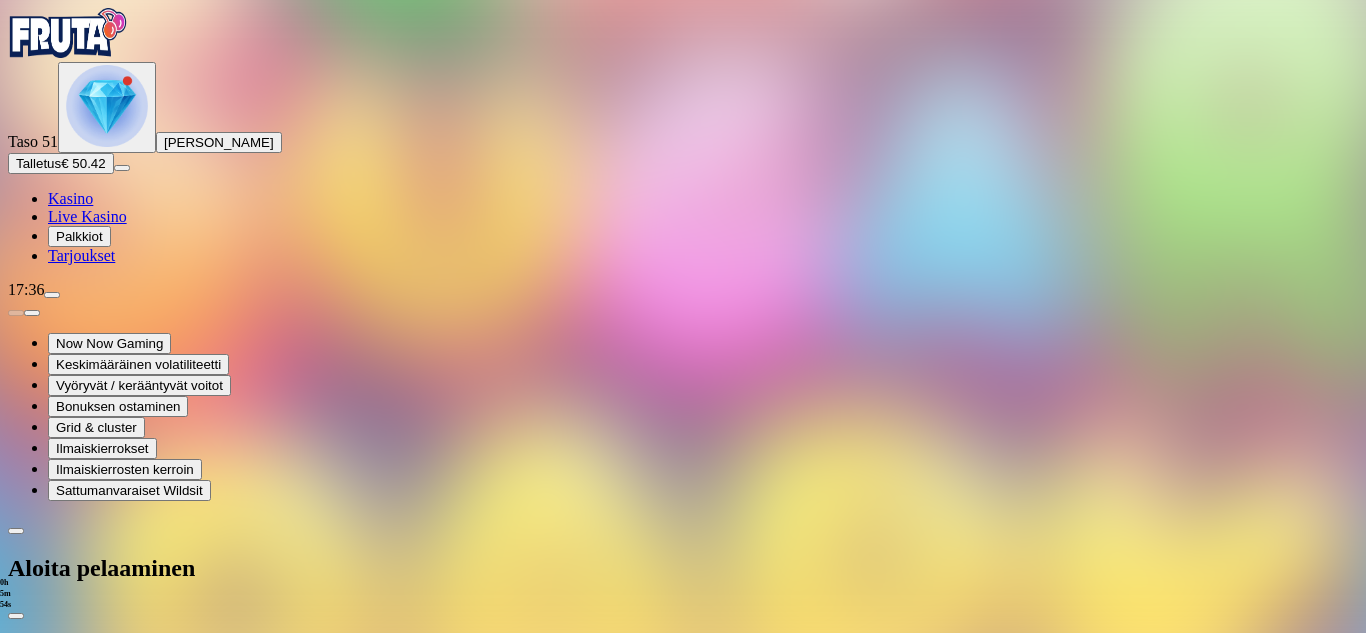 click on "TALLETA JA PELAA" at bounding box center [76, 1766] 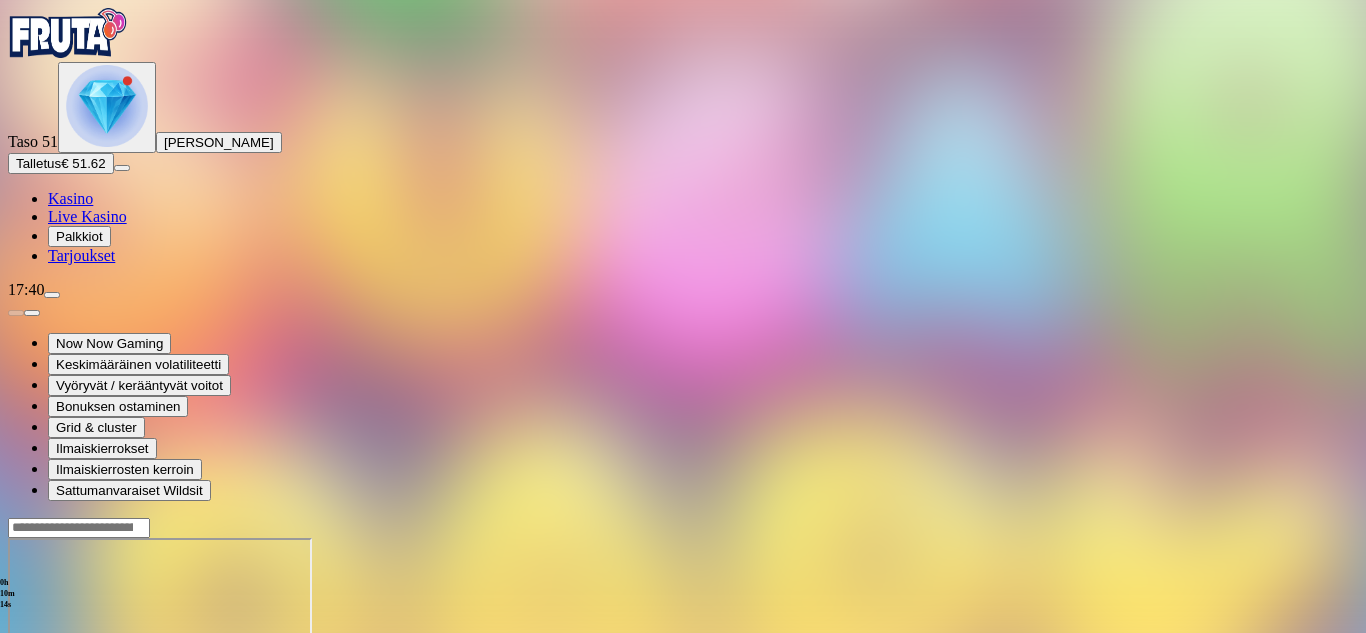 click on "Talletus" at bounding box center (38, 163) 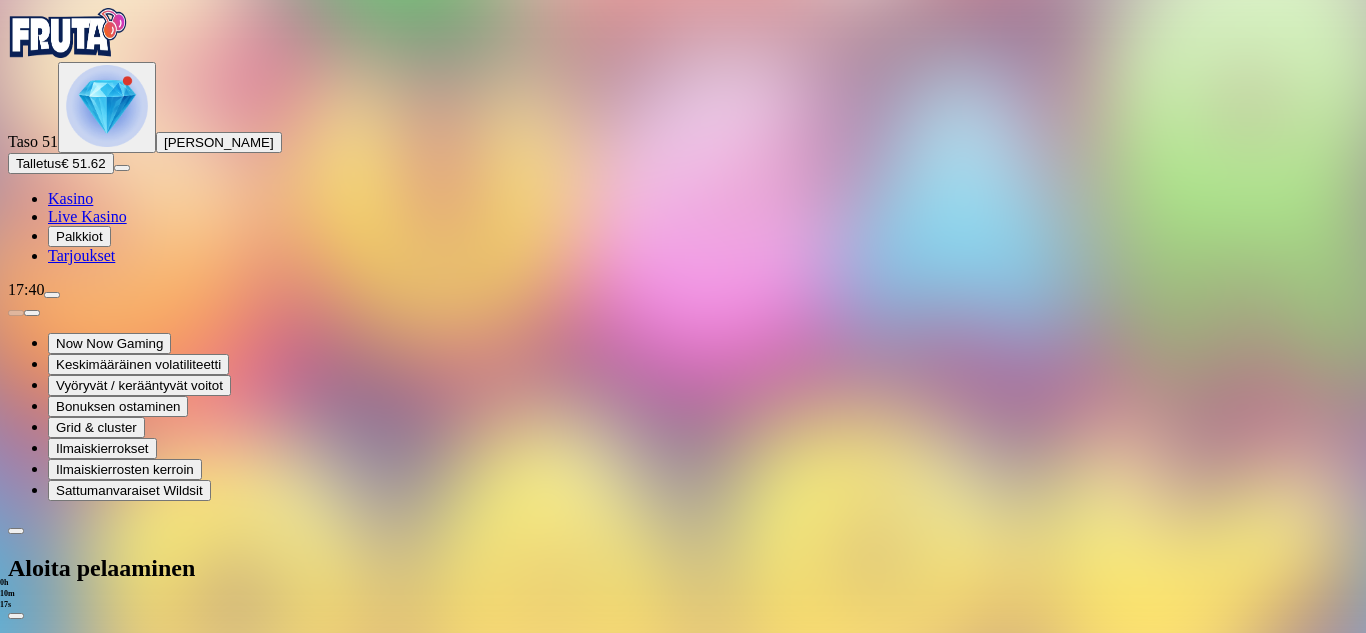 click on "***" at bounding box center (79, 1728) 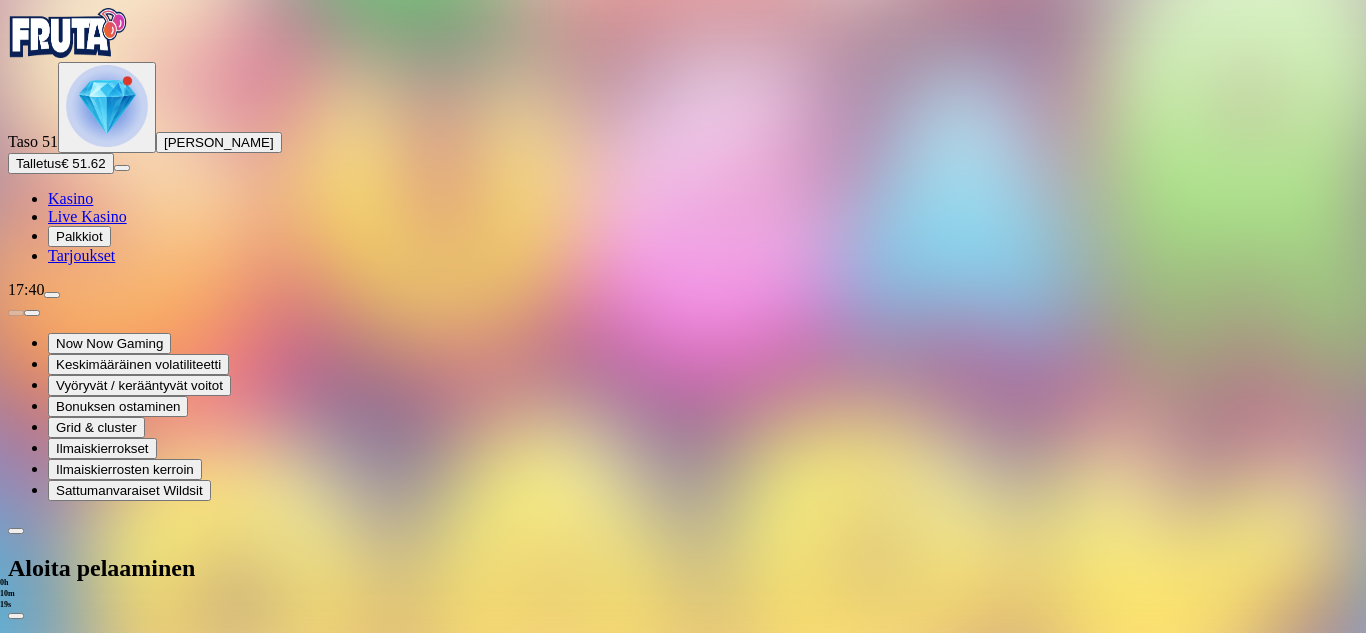 type on "*" 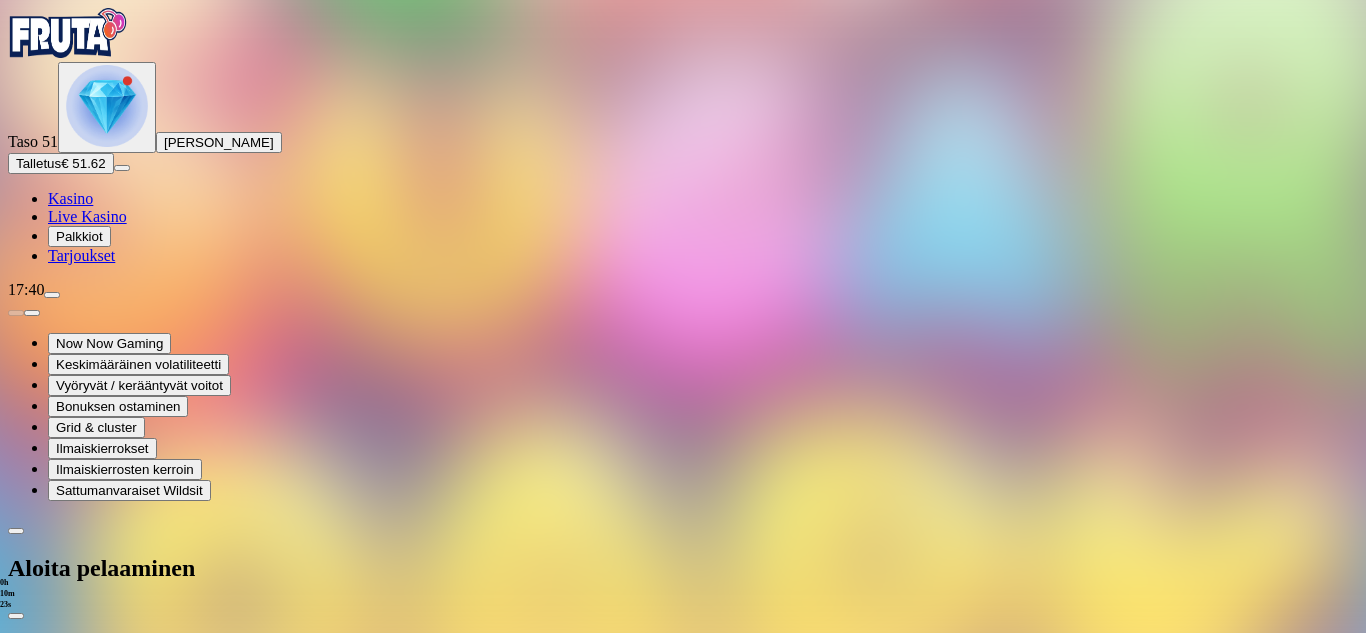 type on "**" 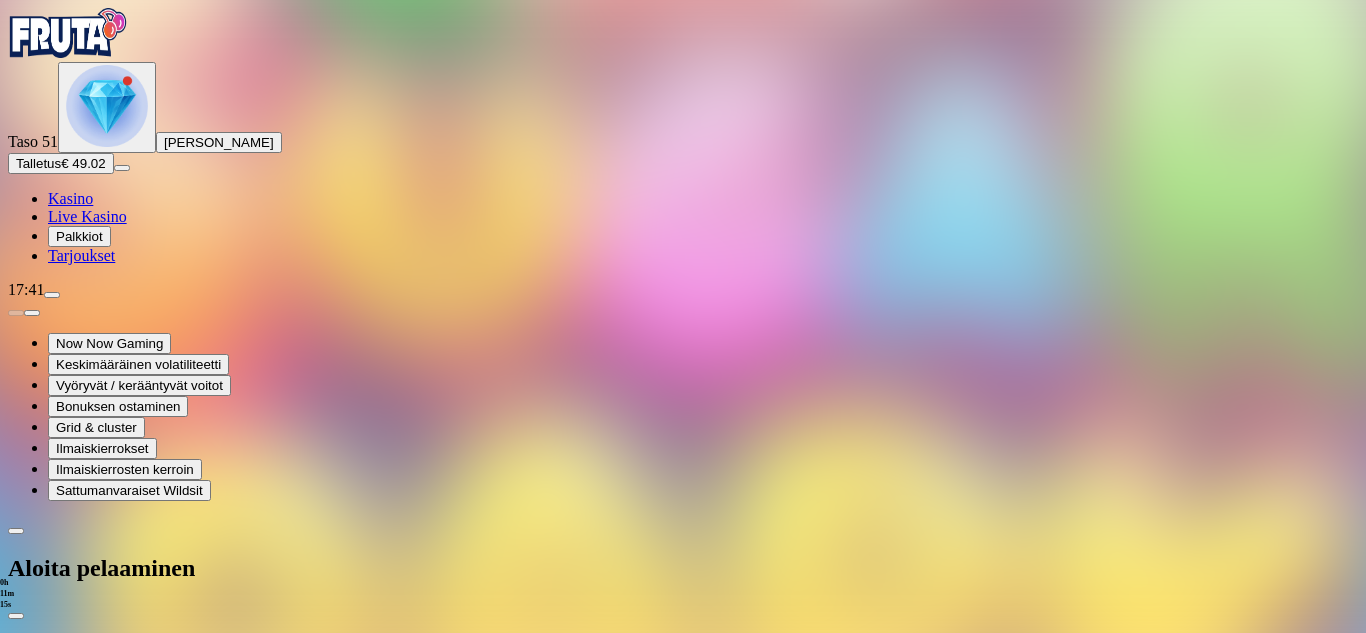 click at bounding box center (683, 670) 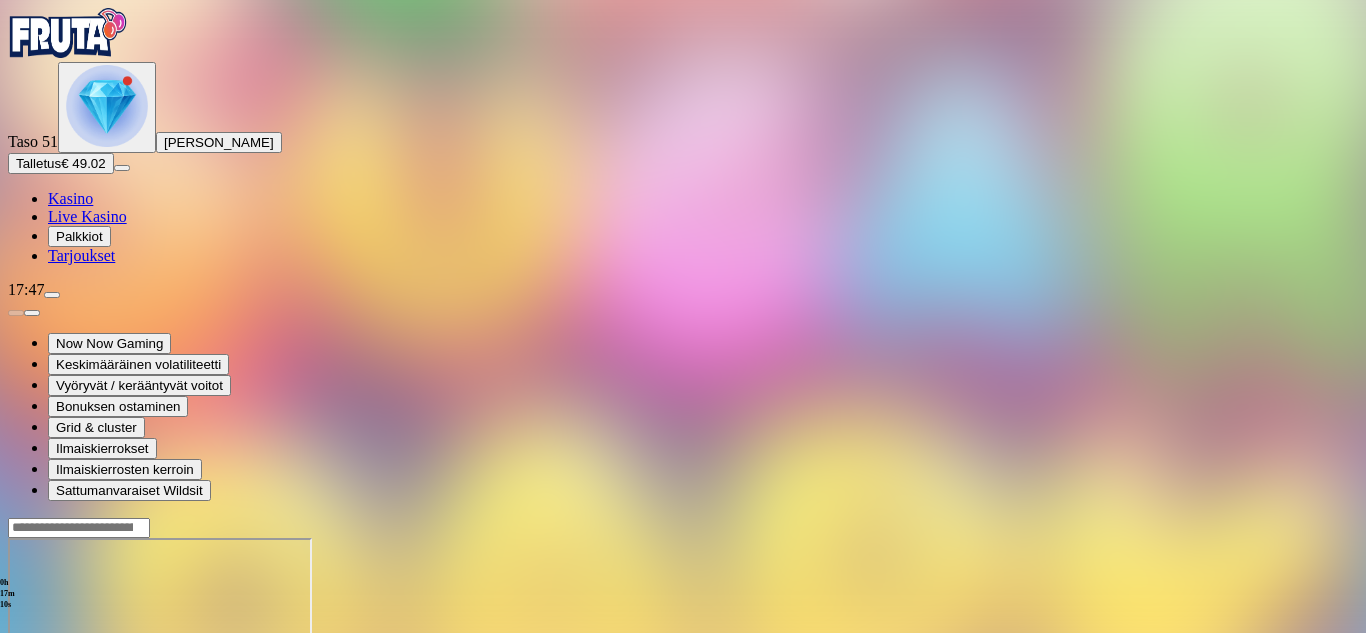 click on "Talletus € 49.02" at bounding box center [61, 163] 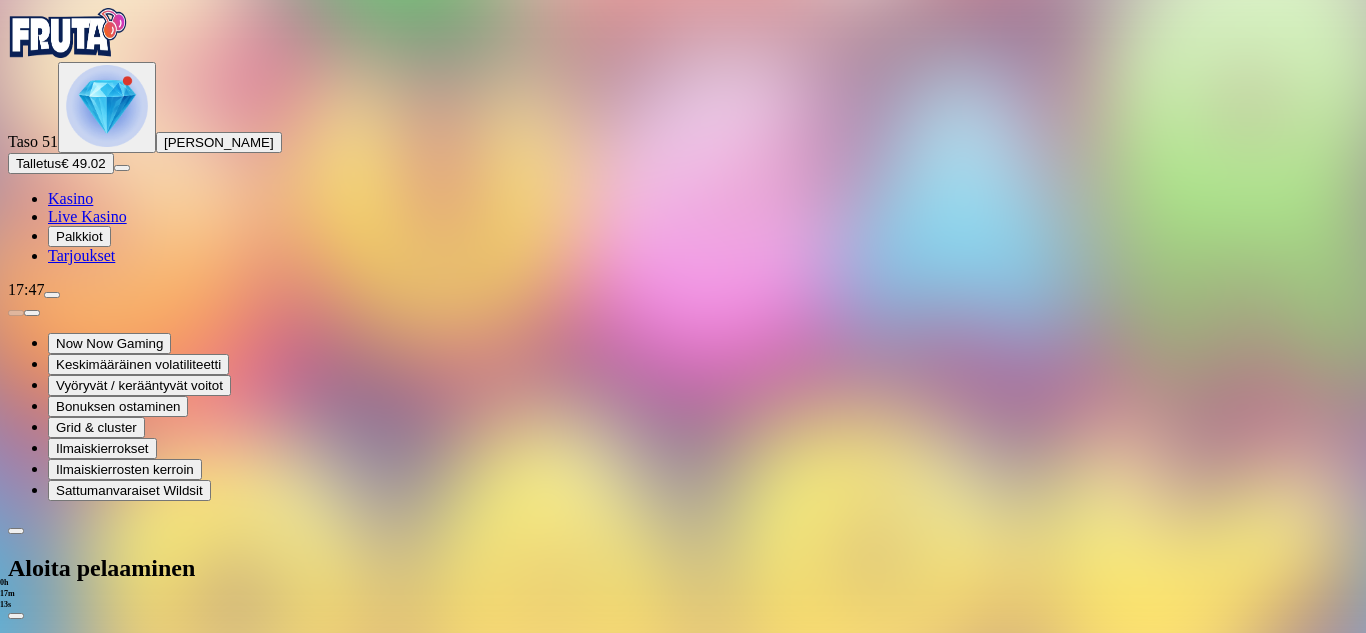 click on "€50" at bounding box center [211, 1601] 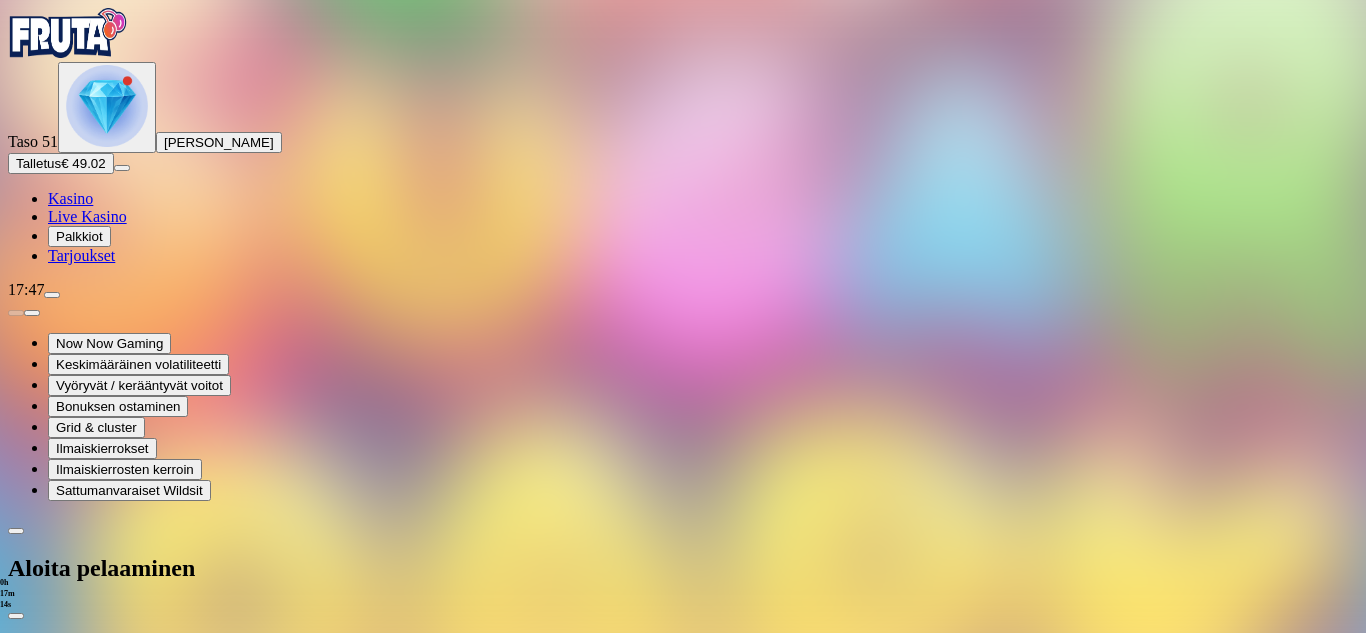 click on "TALLETA JA PELAA" at bounding box center [76, 1766] 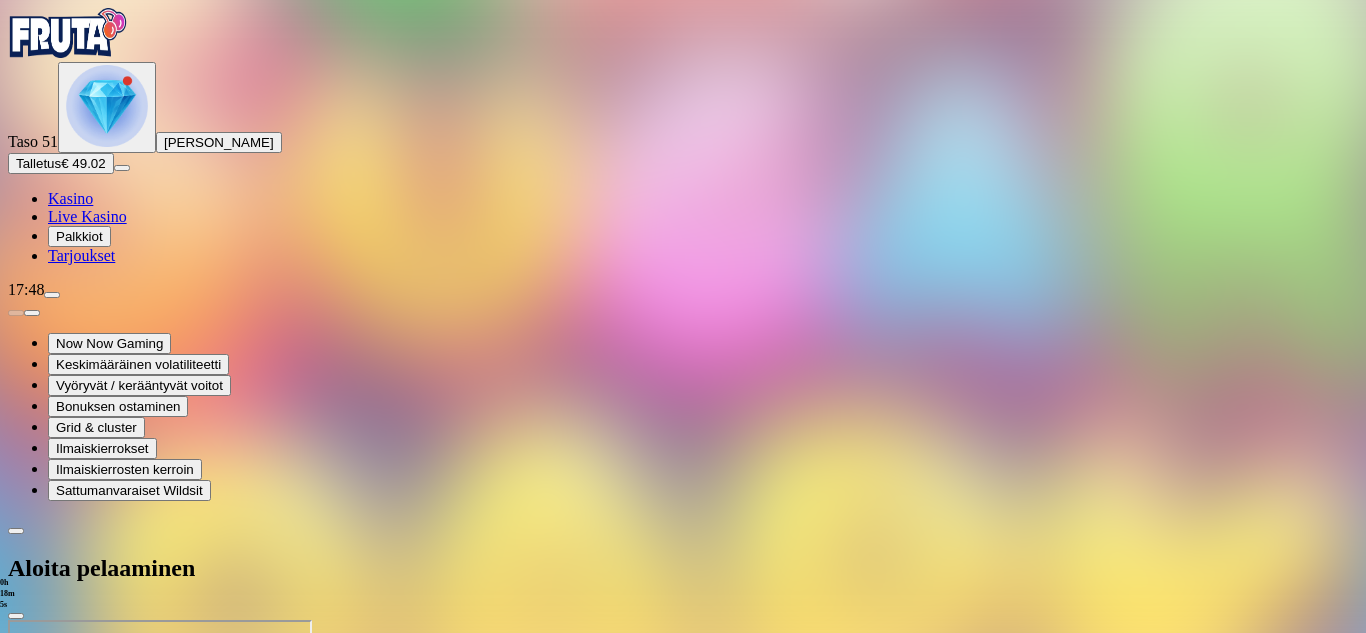 click at bounding box center [683, 778] 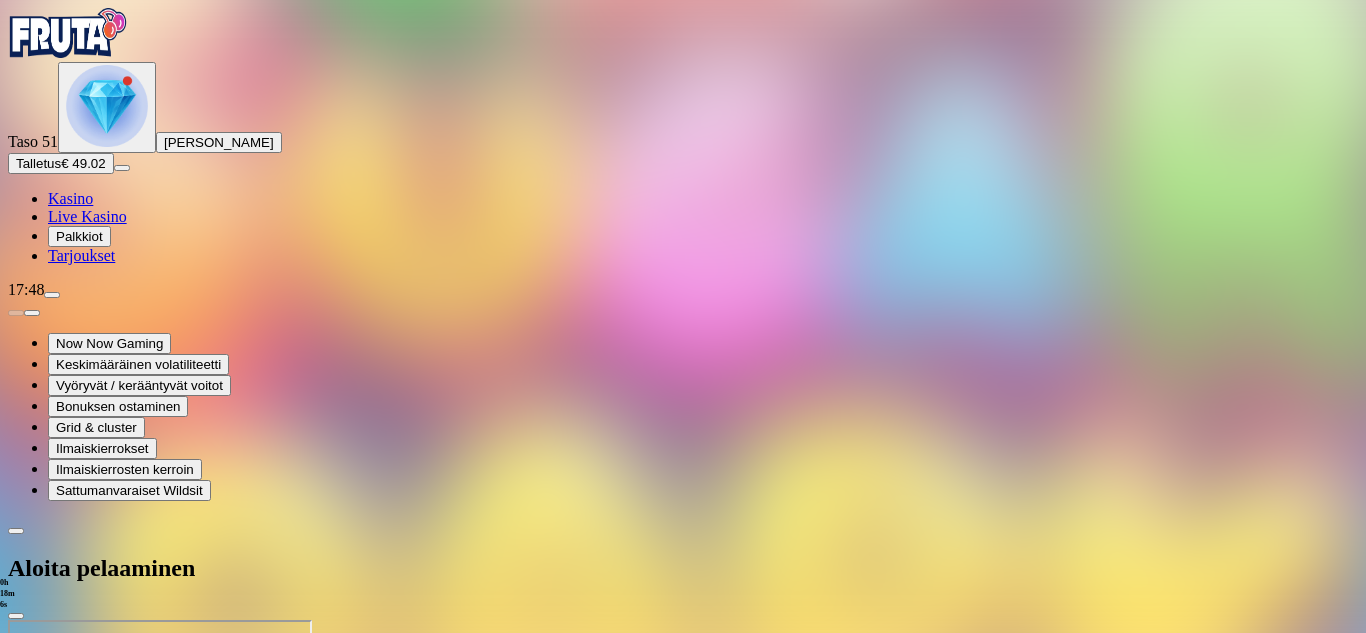 click at bounding box center (683, 778) 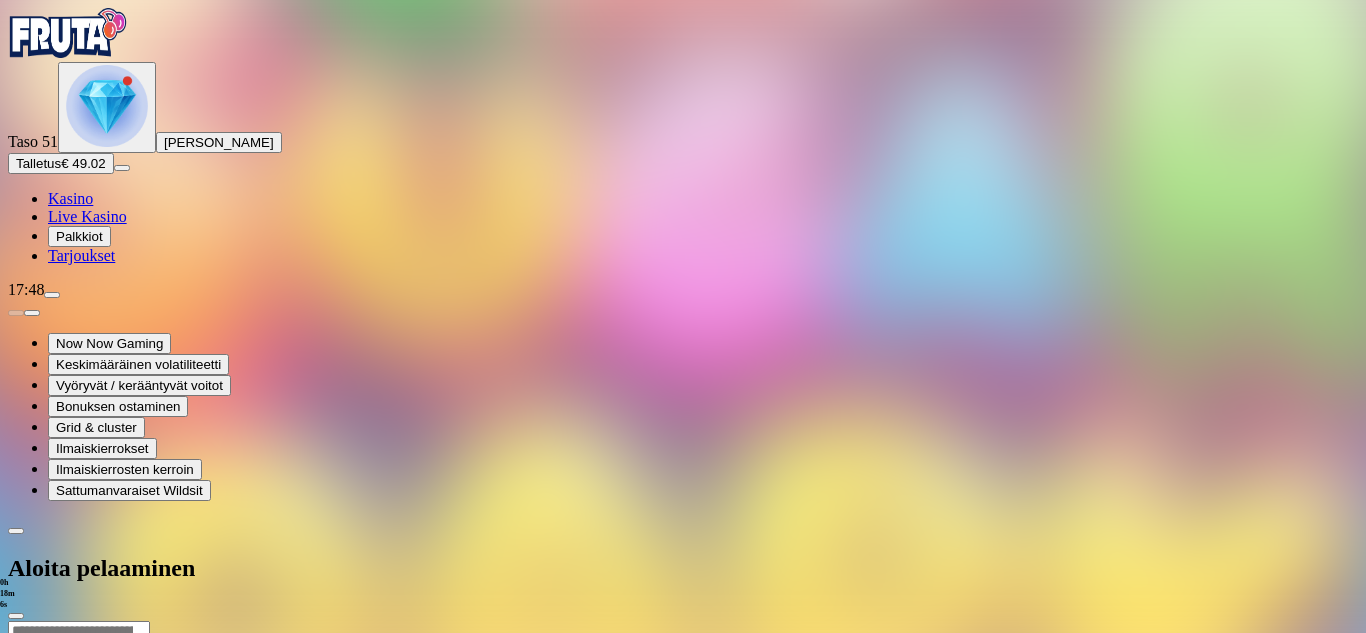 click at bounding box center (683, 620) 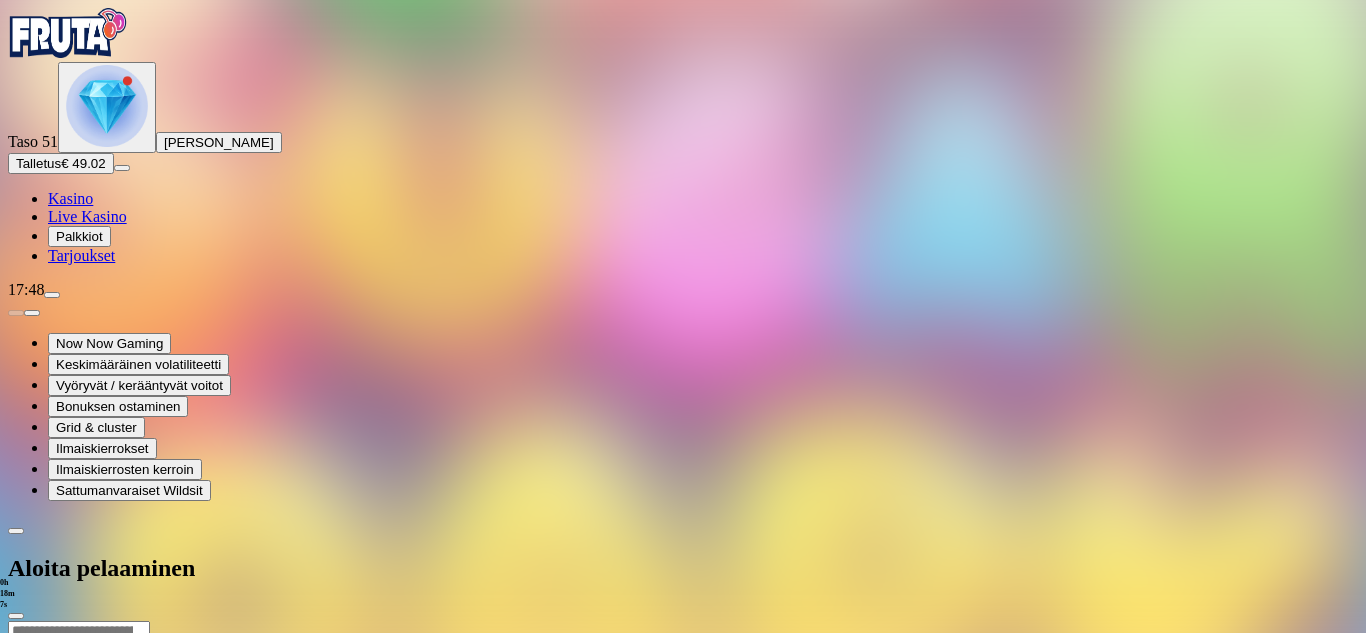 click at bounding box center (683, 620) 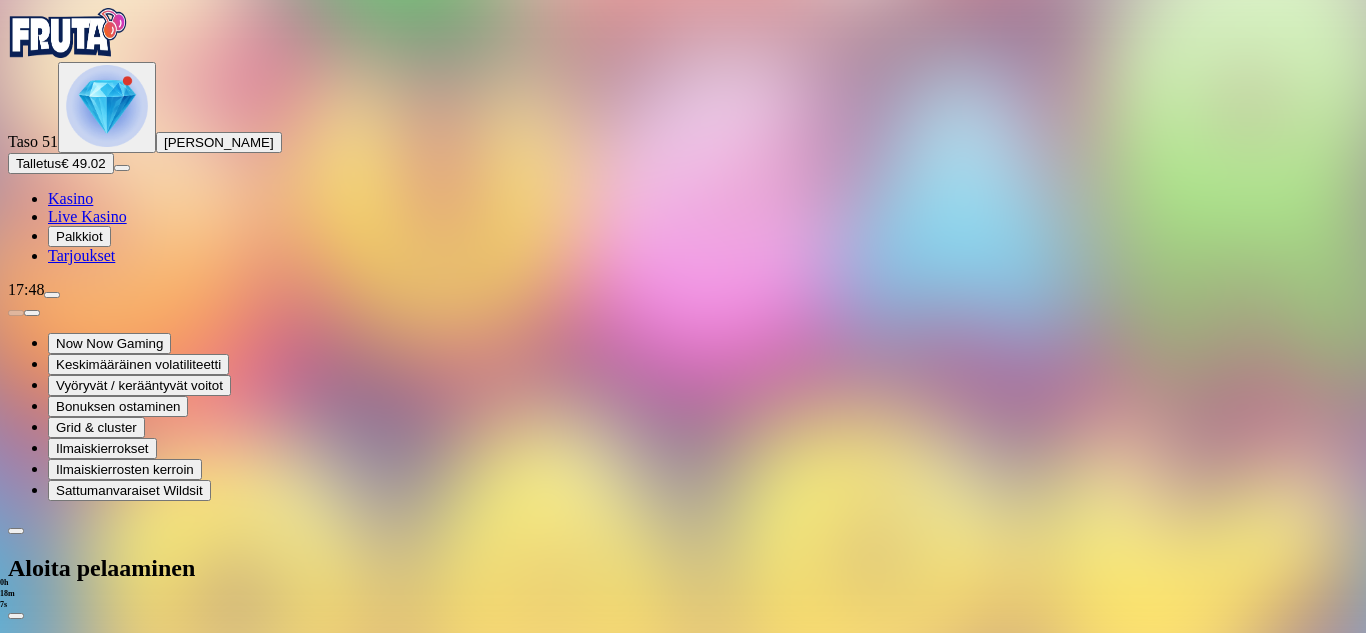 click at bounding box center (683, 670) 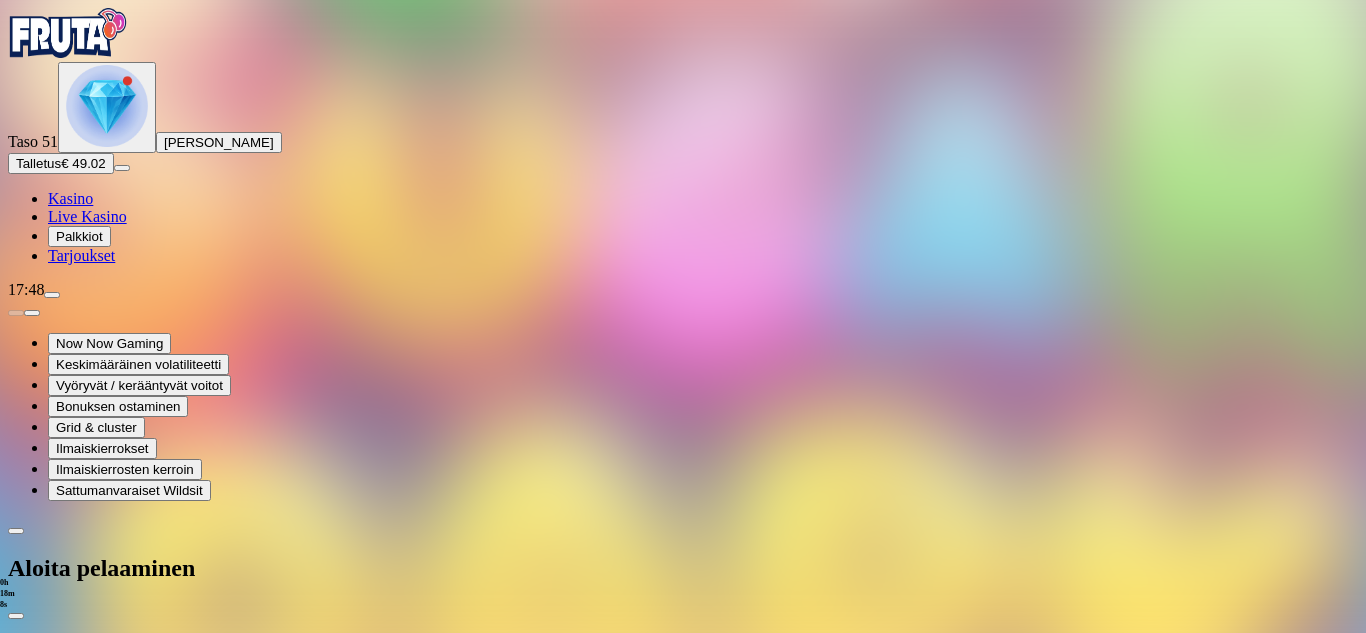 click at bounding box center [683, 670] 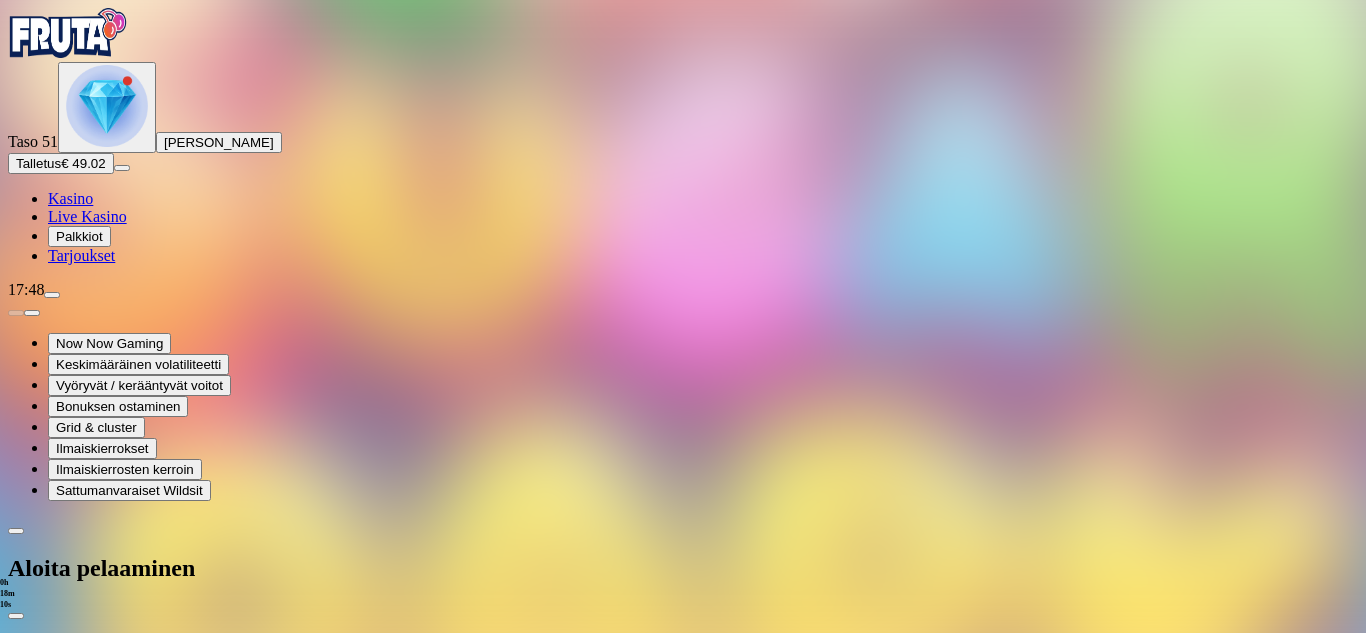 click at bounding box center [683, 670] 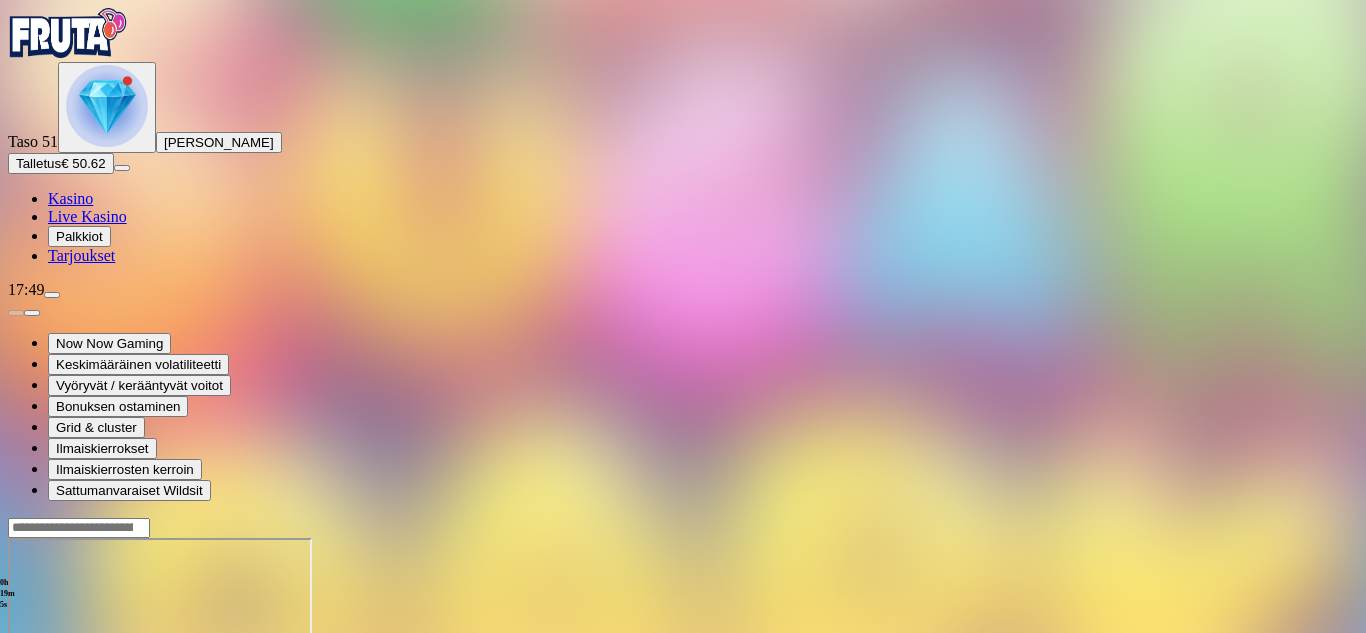 click at bounding box center [16, 710] 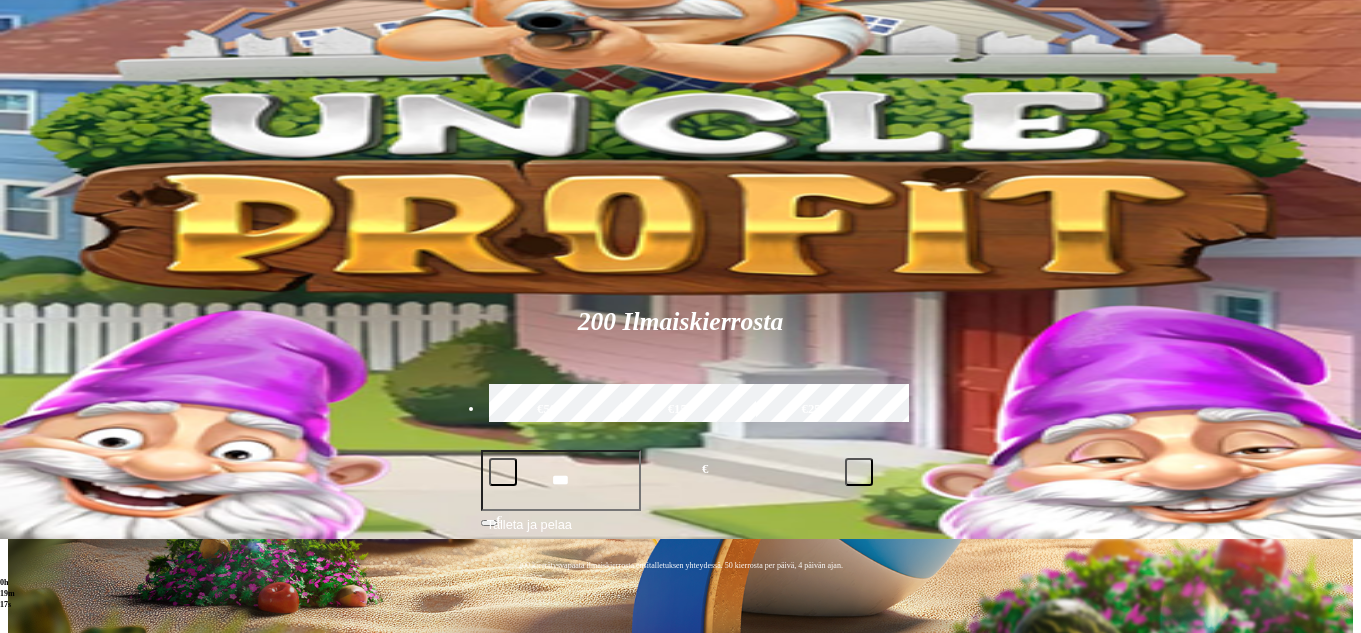 scroll, scrollTop: 93, scrollLeft: 0, axis: vertical 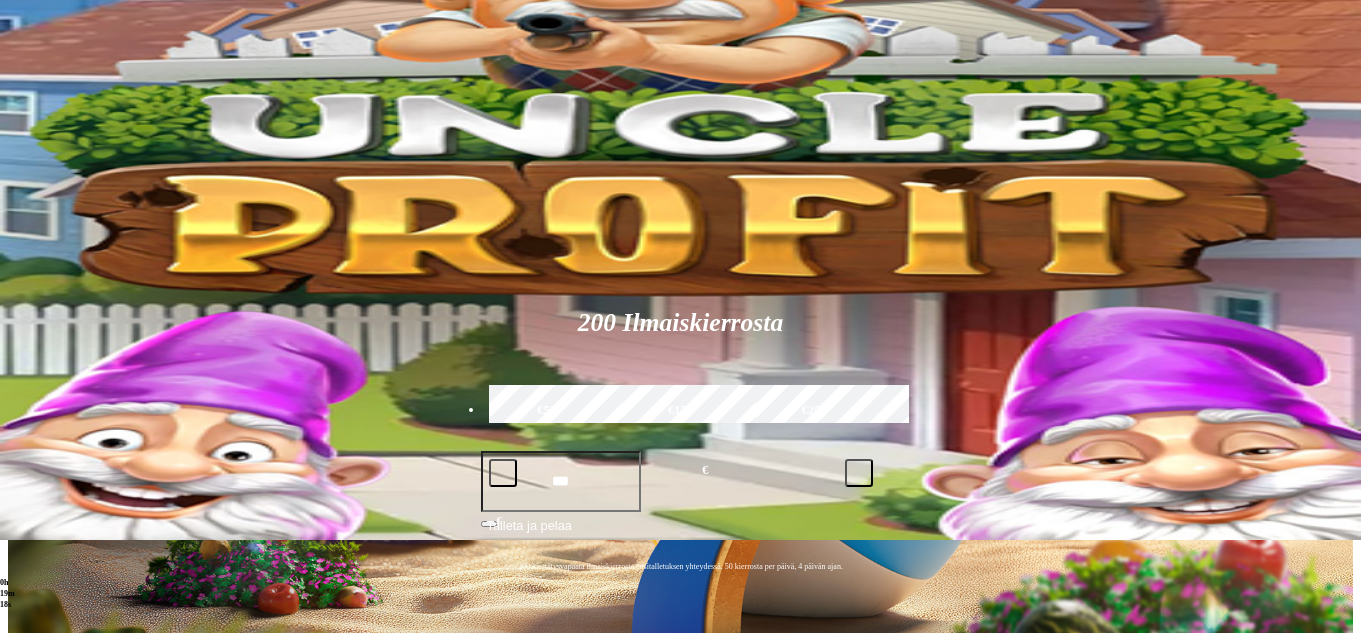 click at bounding box center [953, 765] 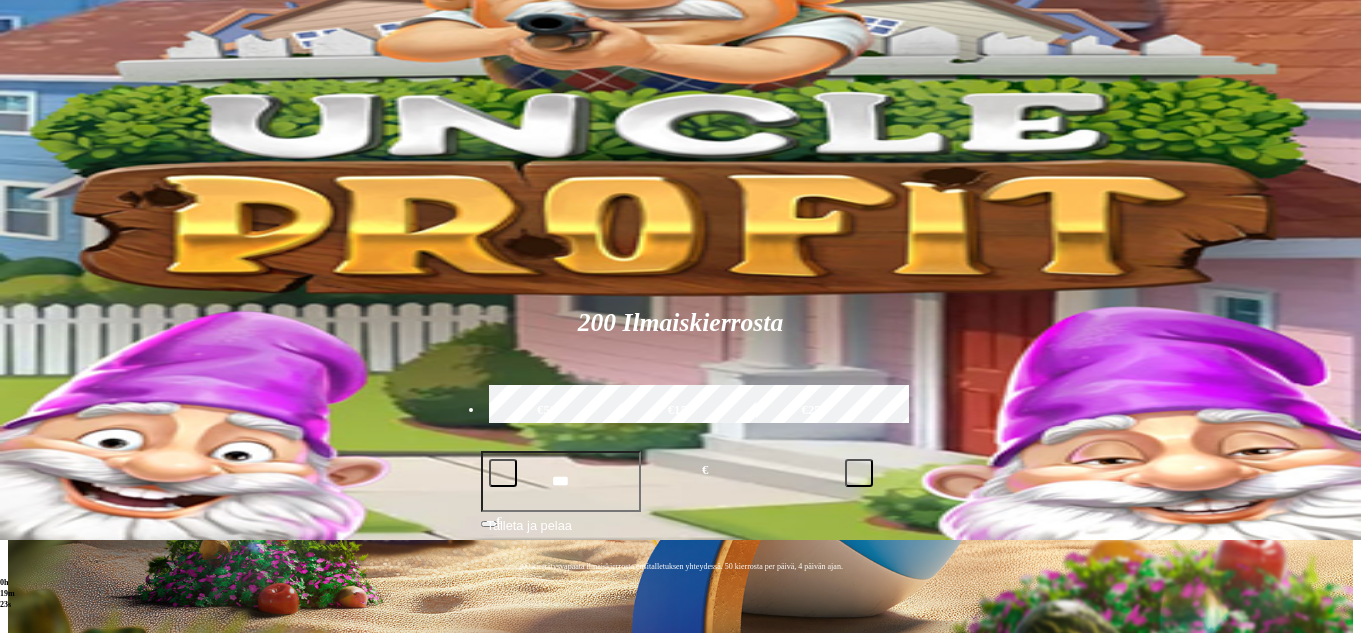 click at bounding box center [953, 765] 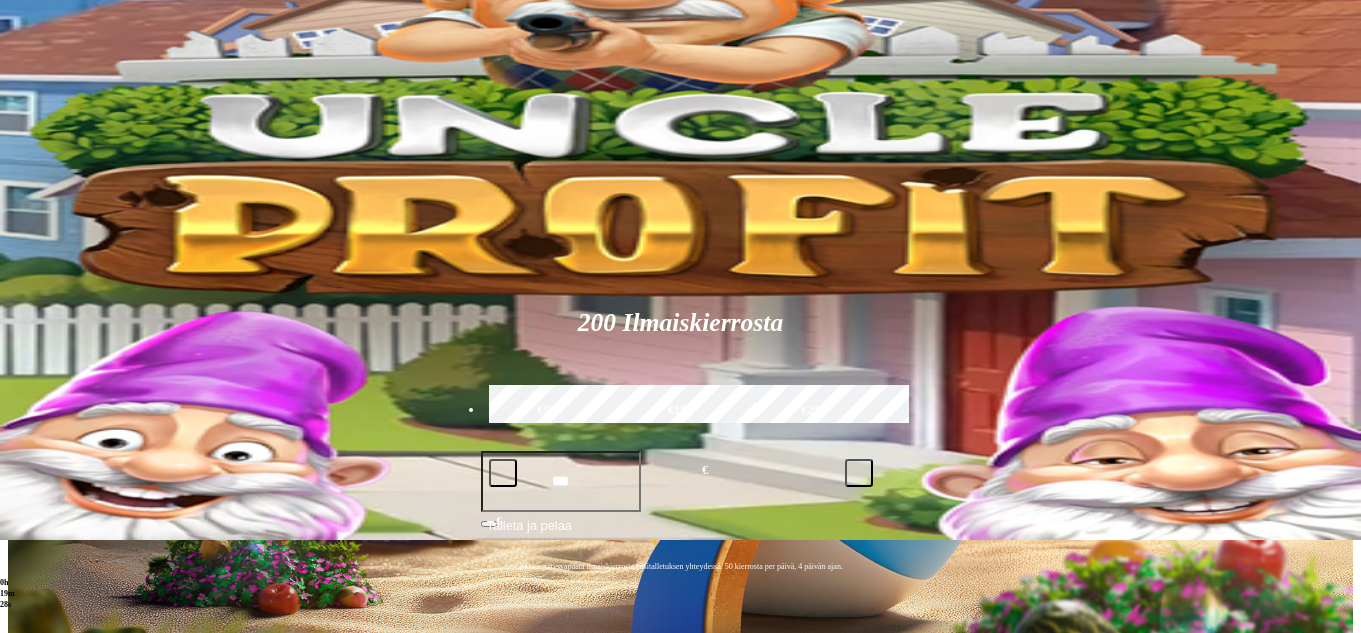 type on "****" 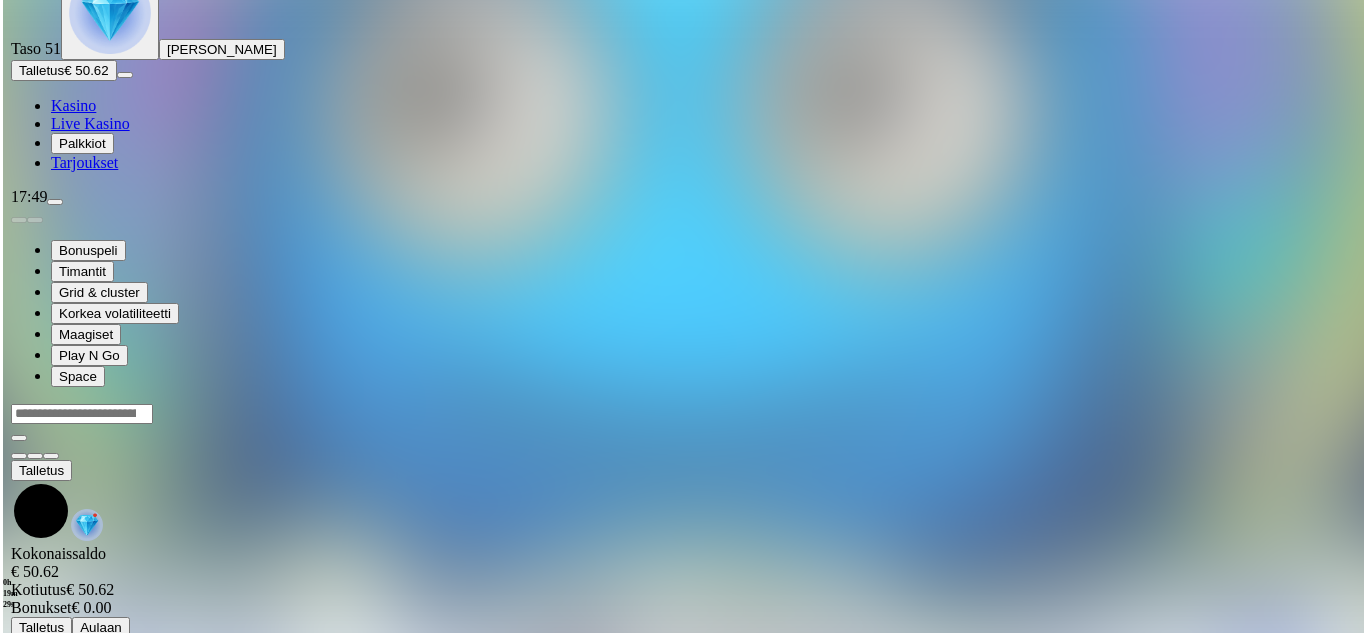 scroll, scrollTop: 0, scrollLeft: 0, axis: both 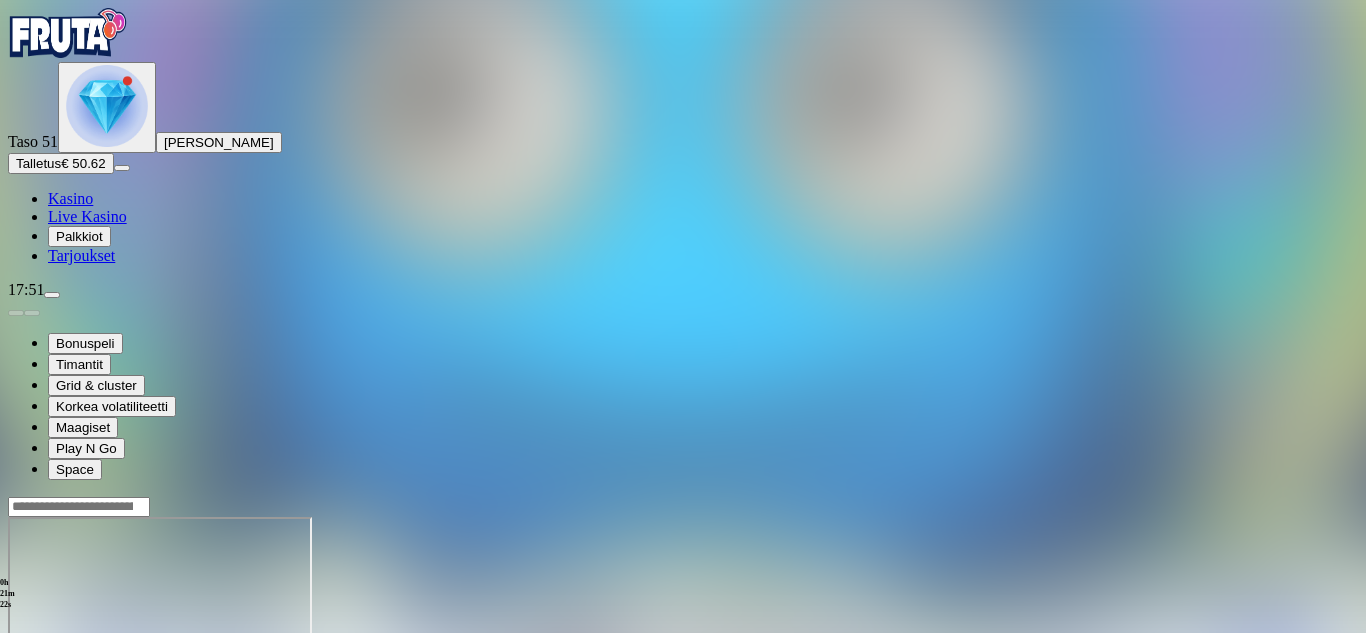 click on "Talletus € 50.62" at bounding box center [61, 163] 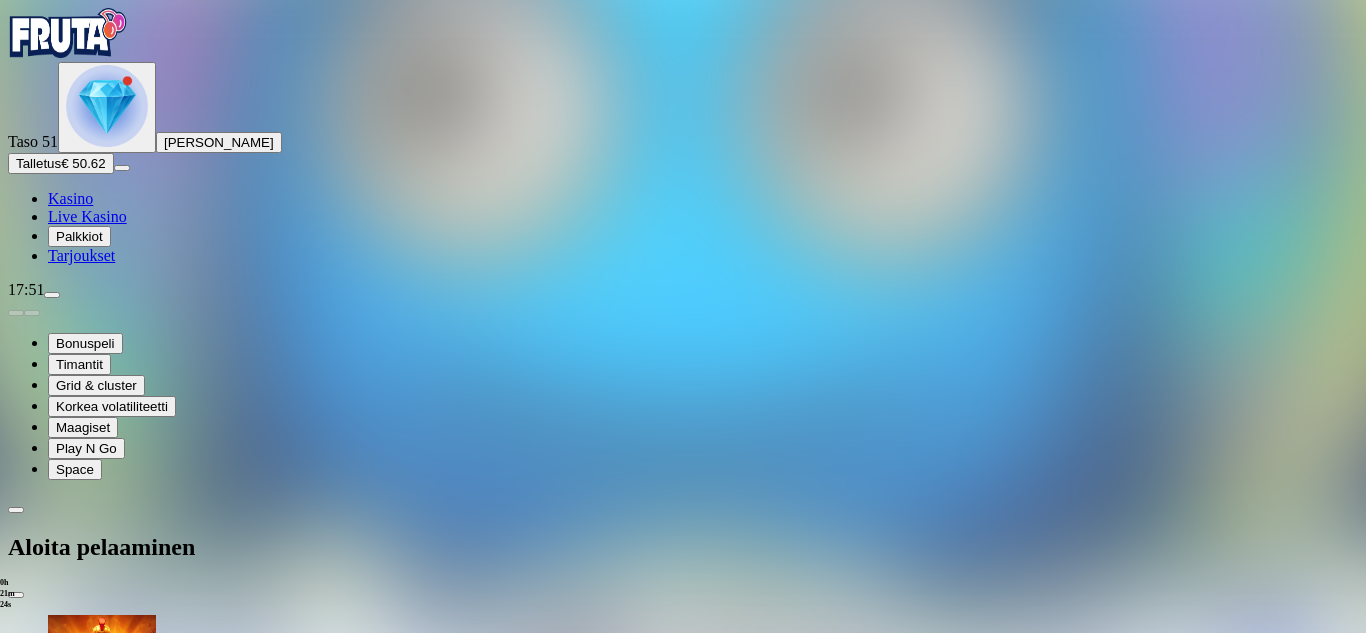 click on "€50" at bounding box center [211, 1580] 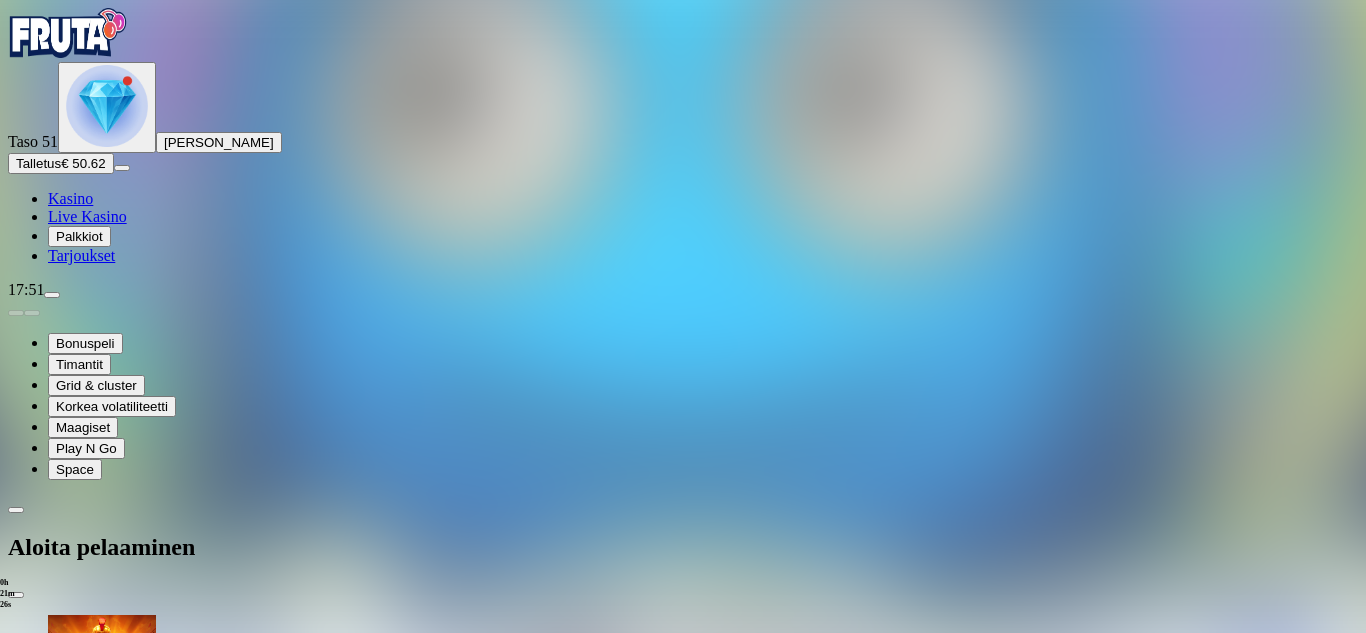 click on "TALLETA JA PELAA" at bounding box center (76, 1745) 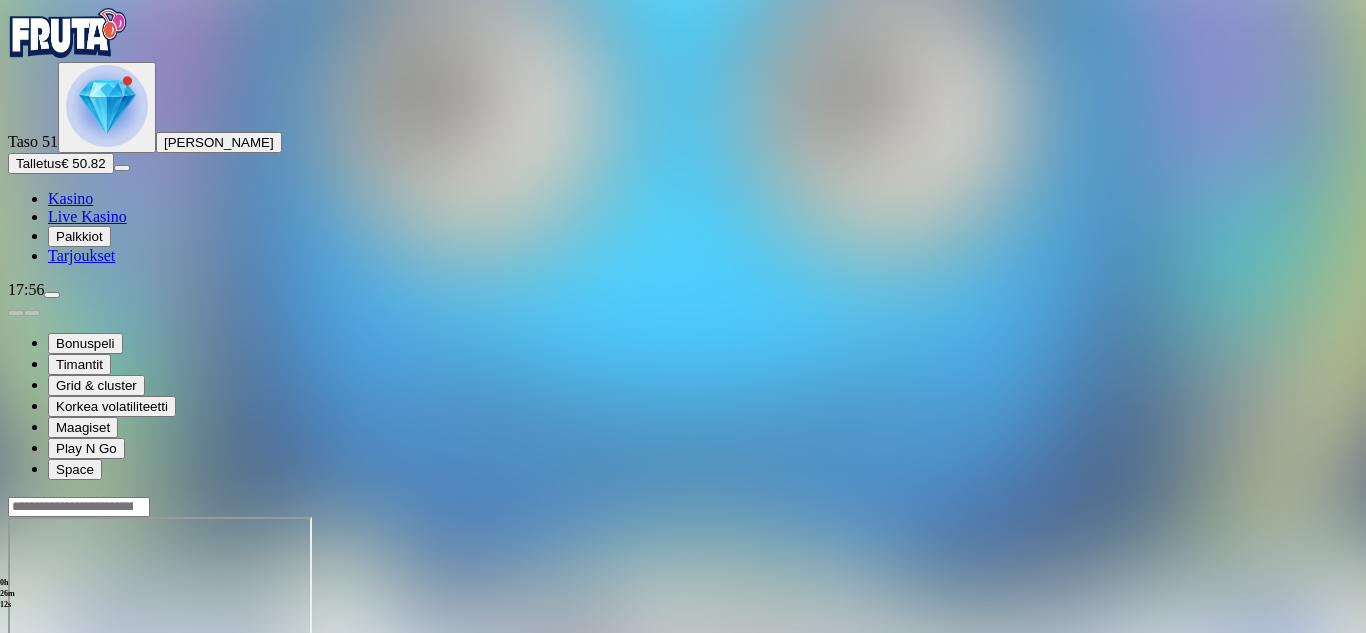click on "Talletus € 50.82" at bounding box center (61, 163) 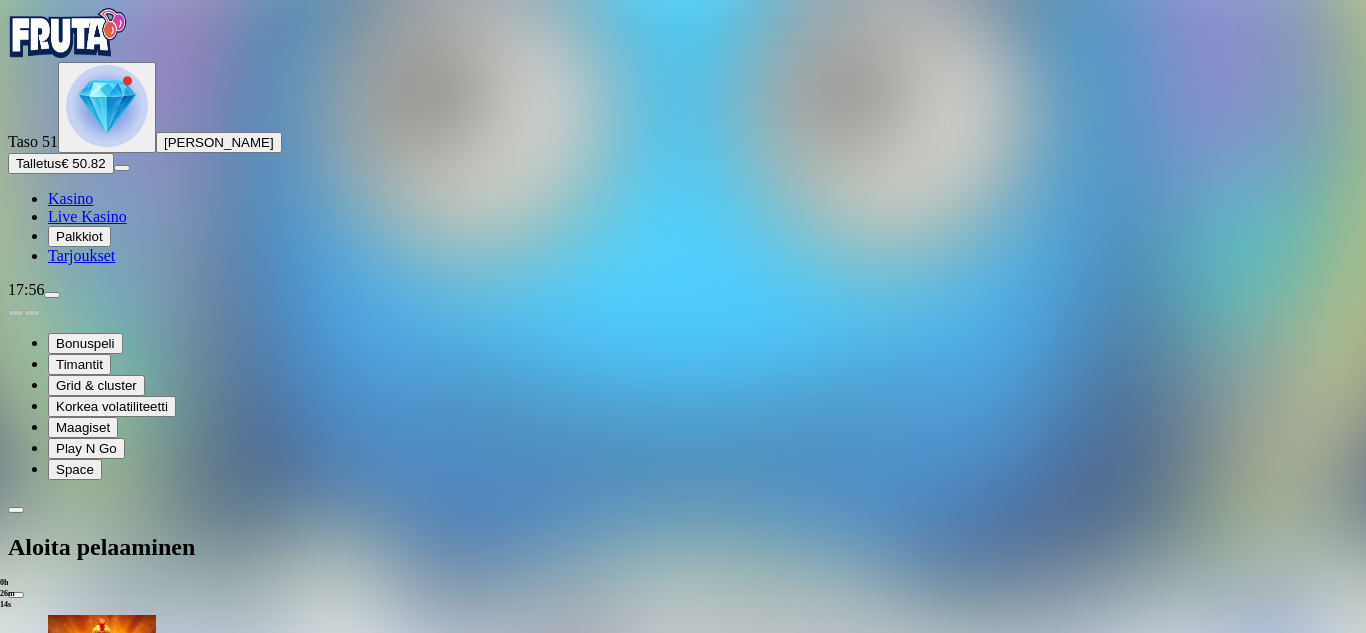 click on "€50" at bounding box center [211, 1580] 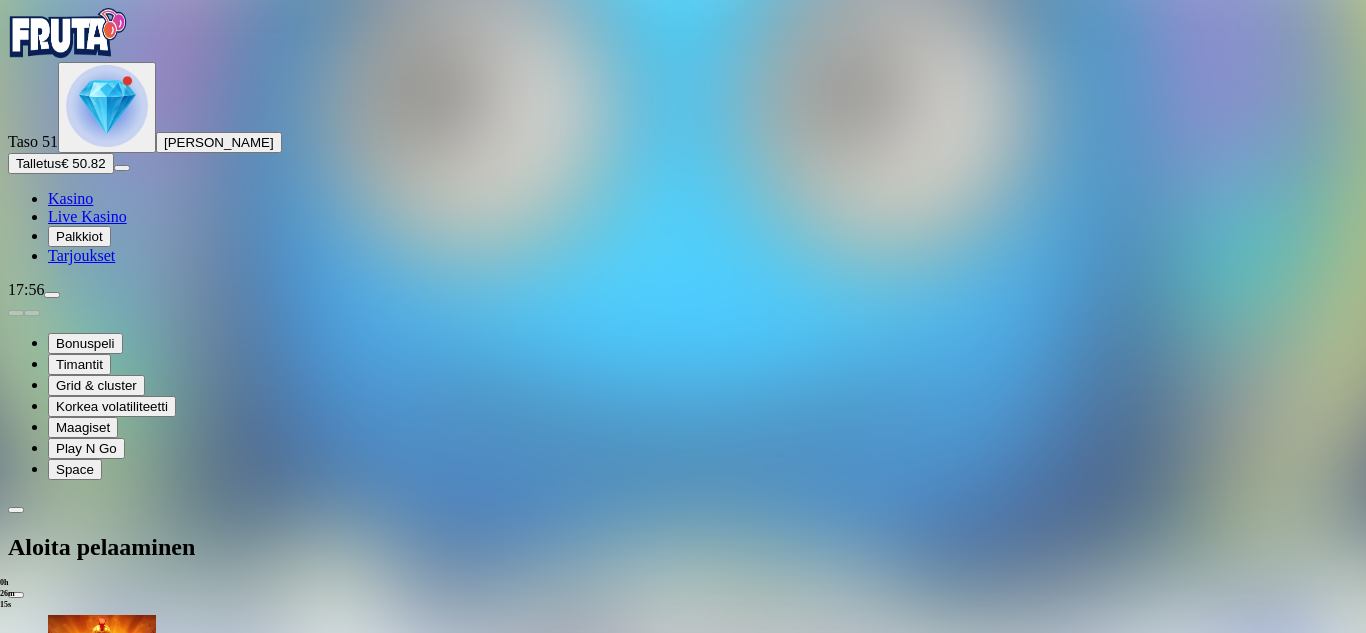 click on "TALLETA JA PELAA" at bounding box center (76, 1745) 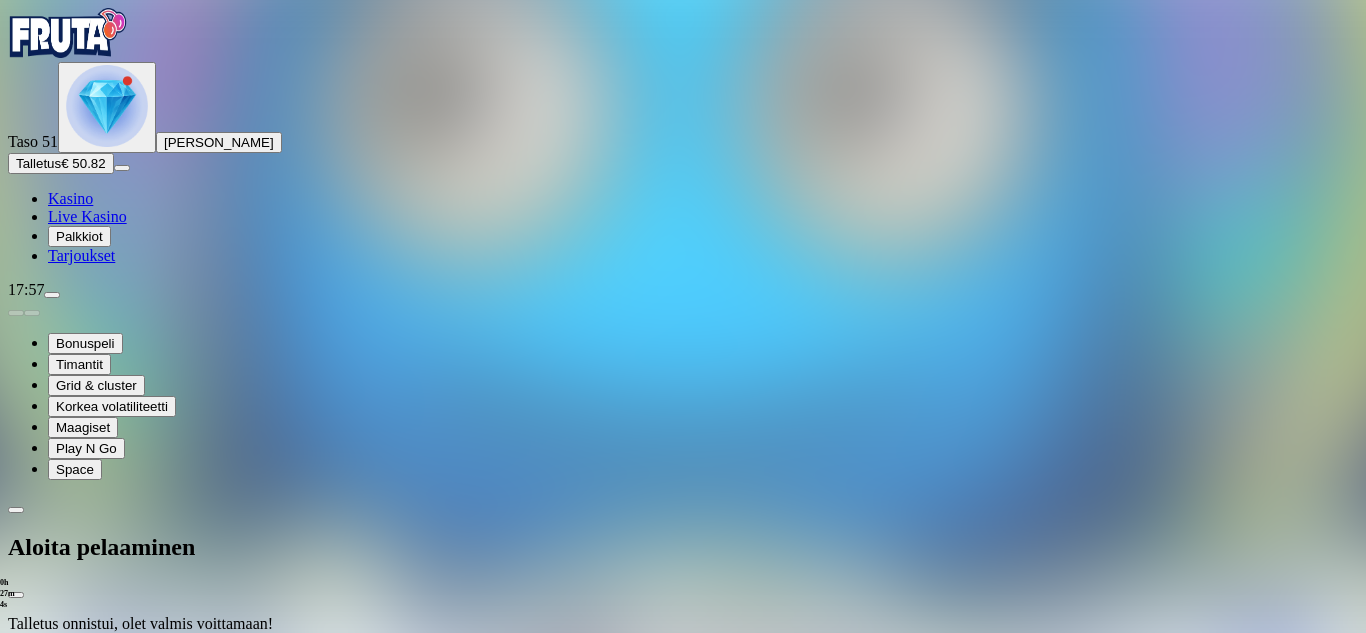 click at bounding box center [683, 649] 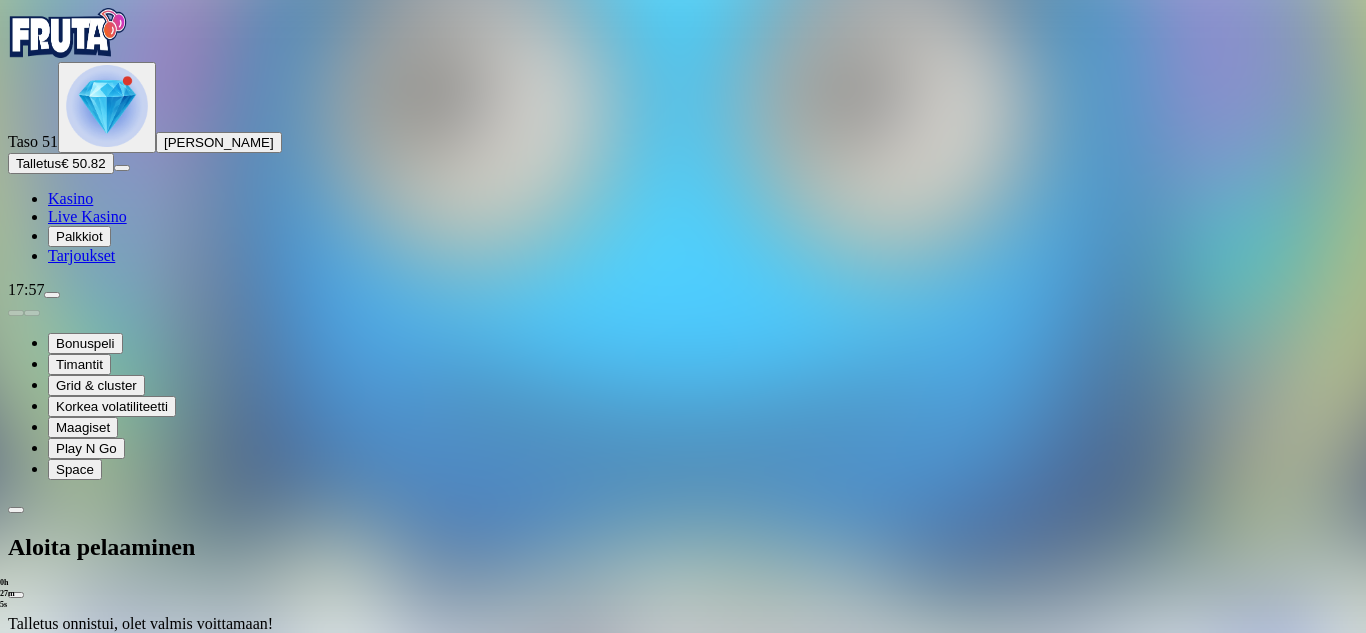 click at bounding box center (683, 649) 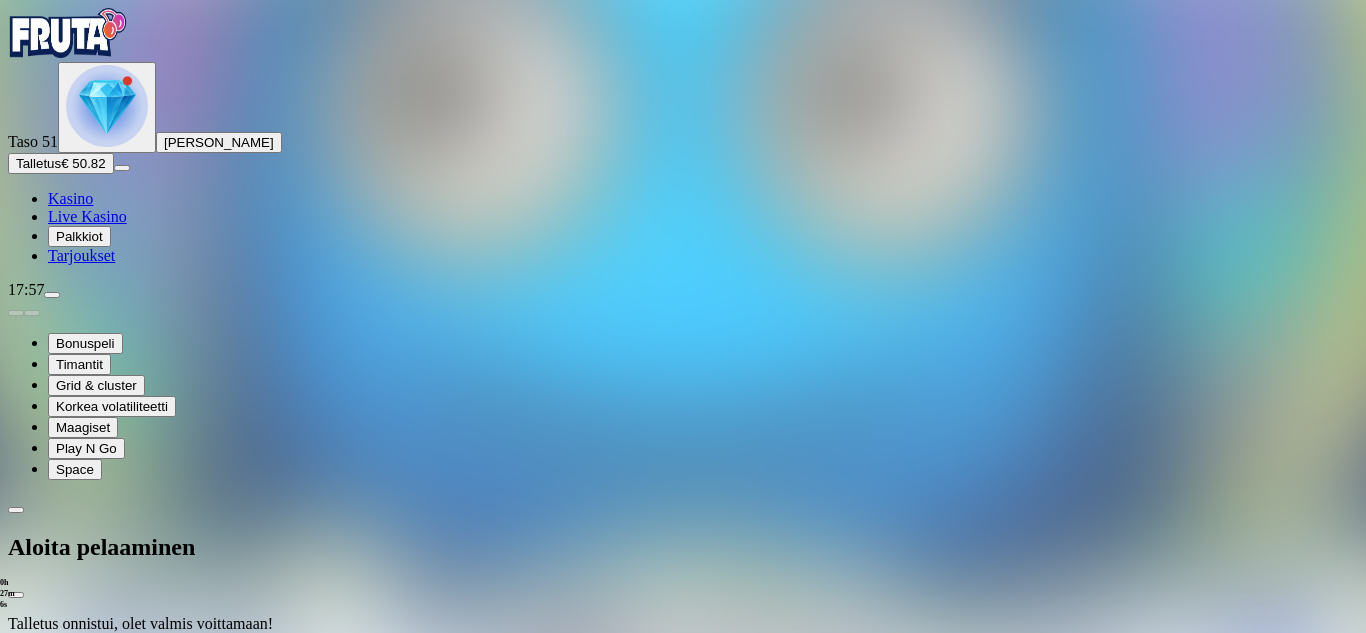 click at bounding box center (683, 649) 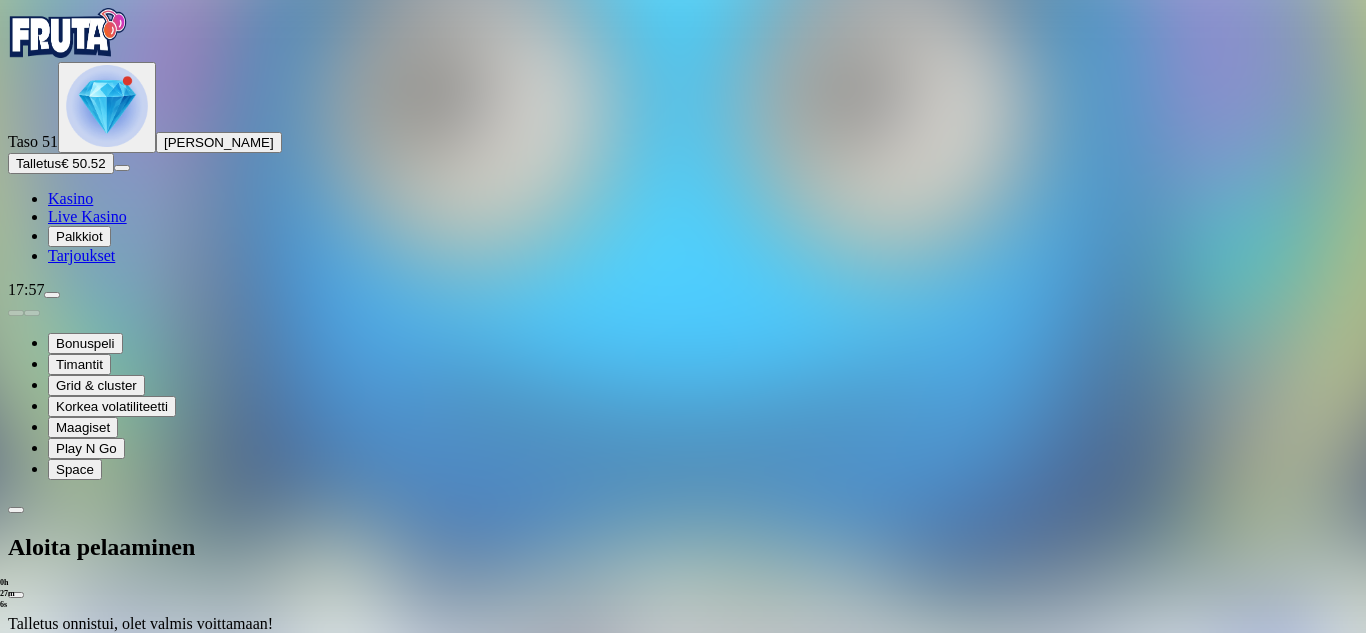 click at bounding box center [683, 649] 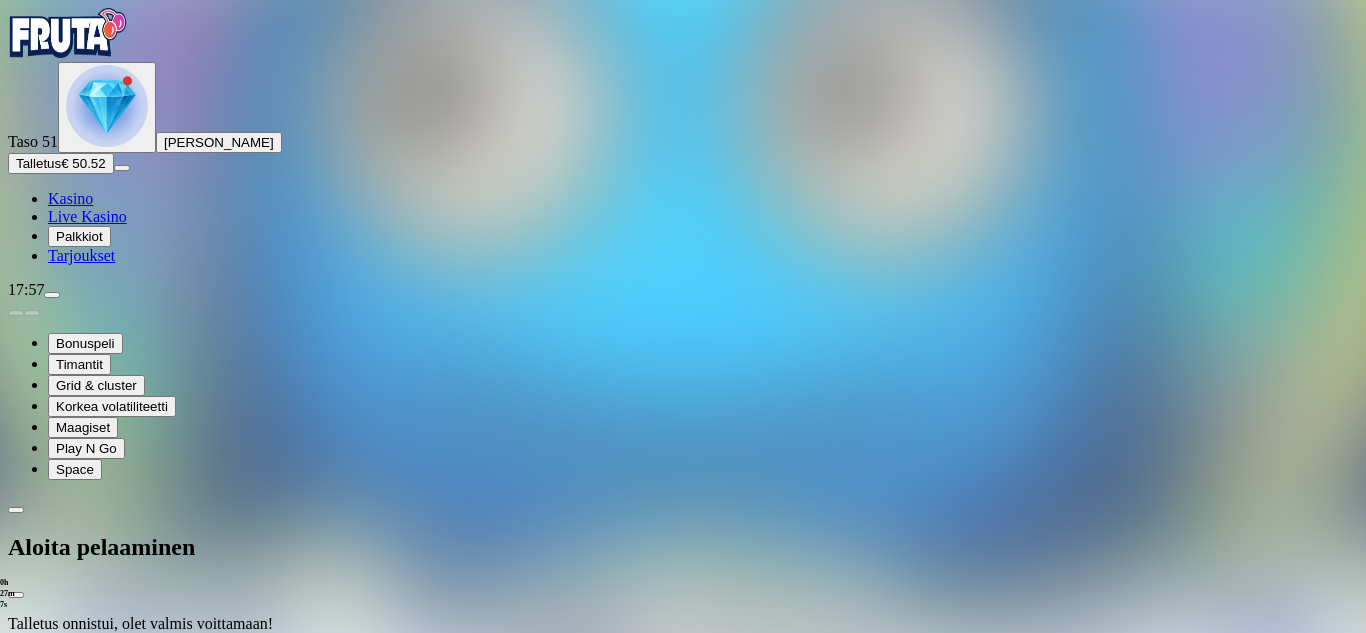 click at bounding box center (683, 649) 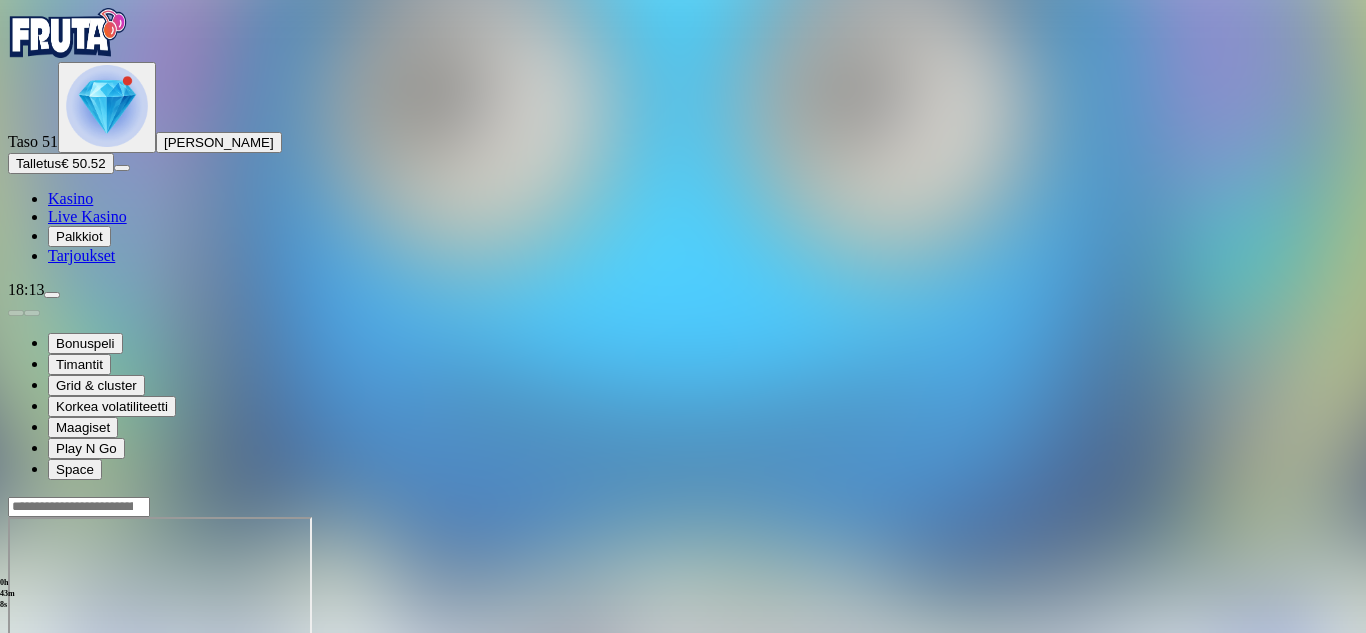 click on "Talletus" at bounding box center (38, 163) 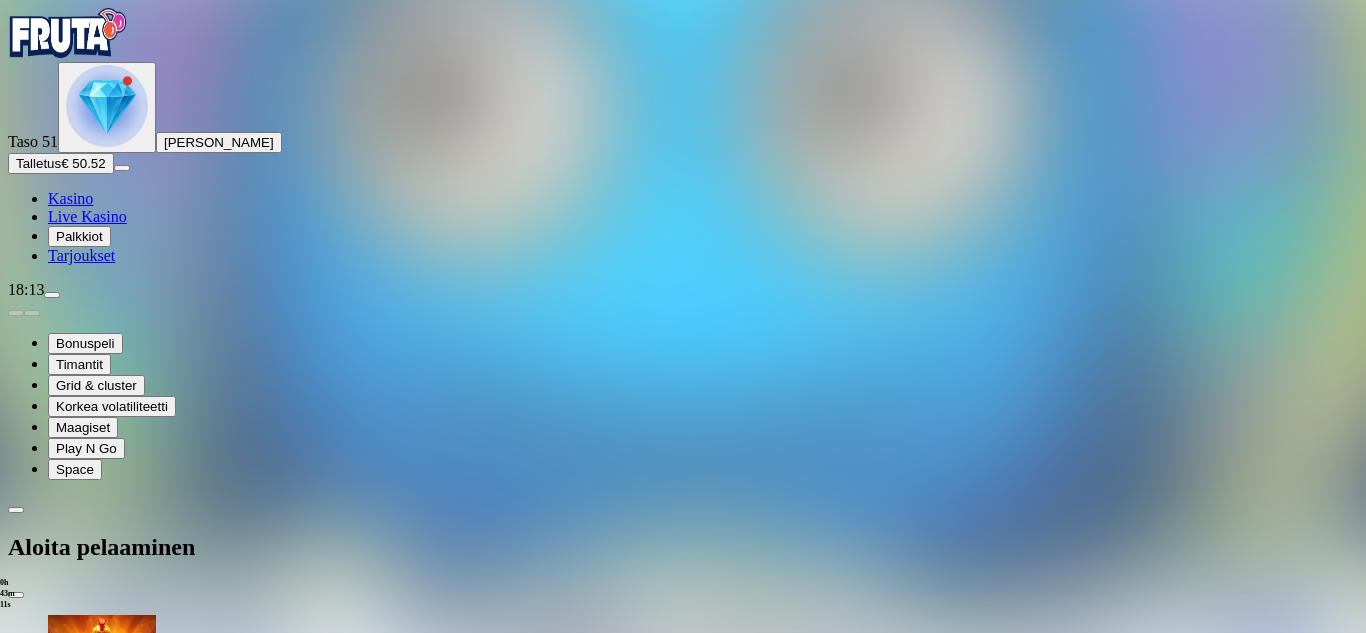click on "***" at bounding box center [79, 1707] 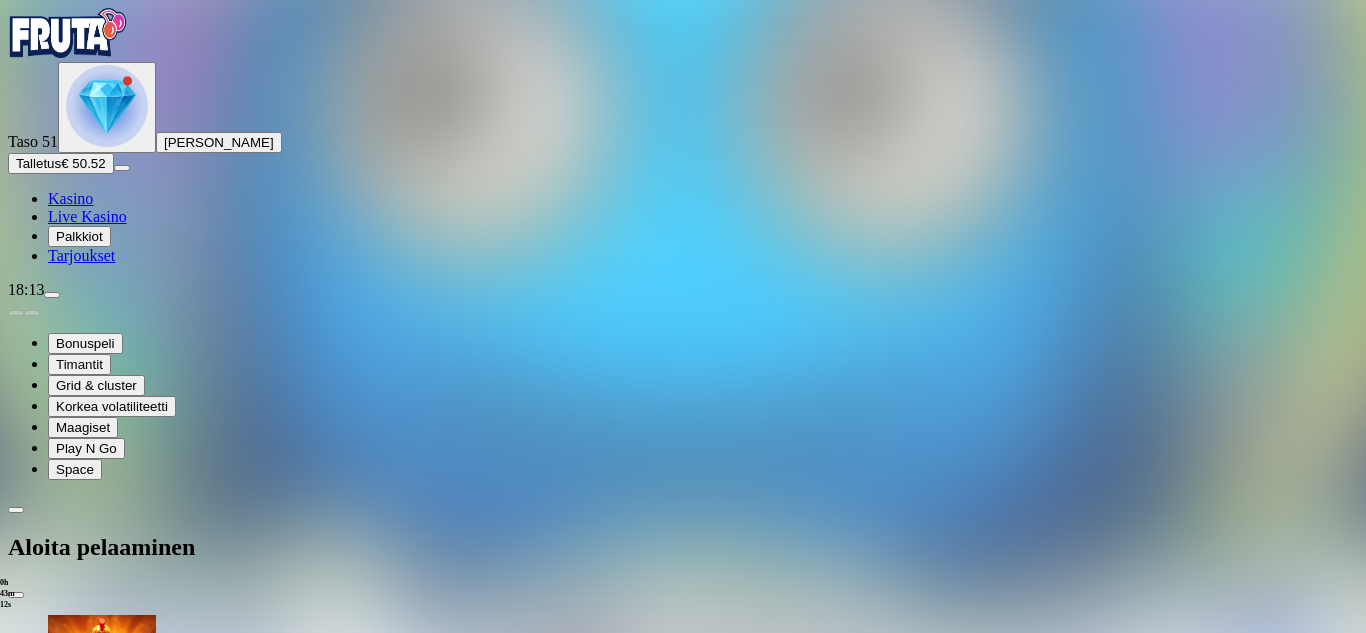 type on "*" 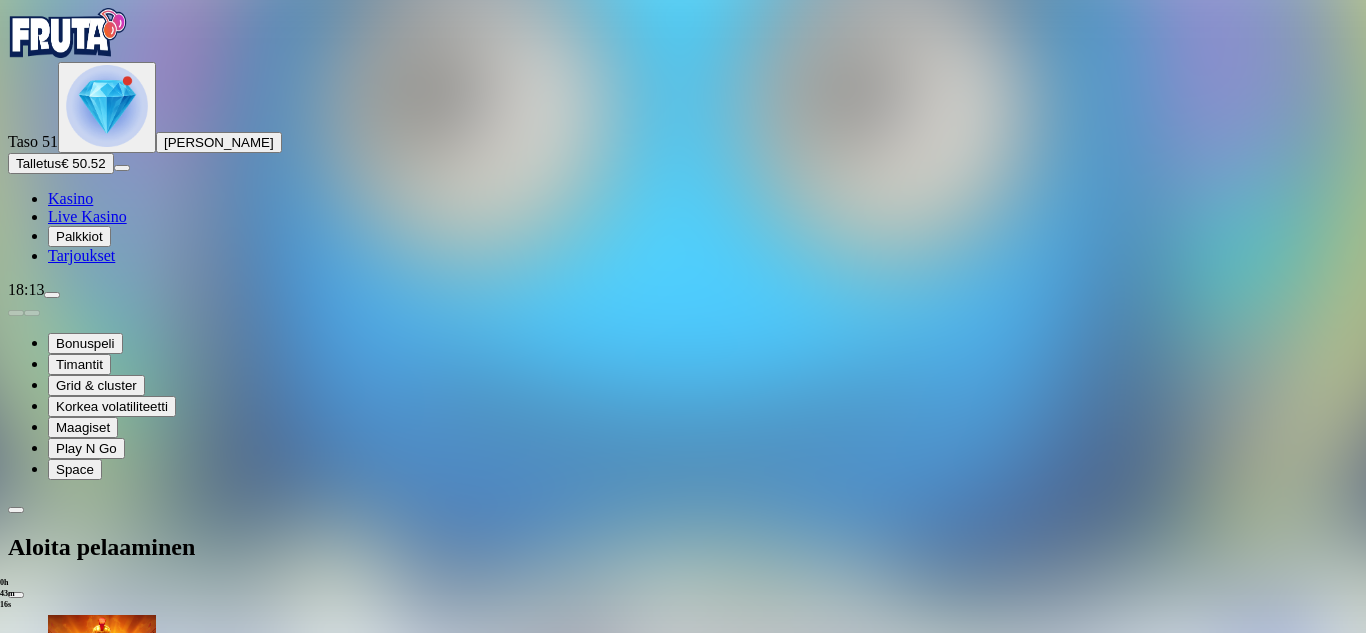 type on "**" 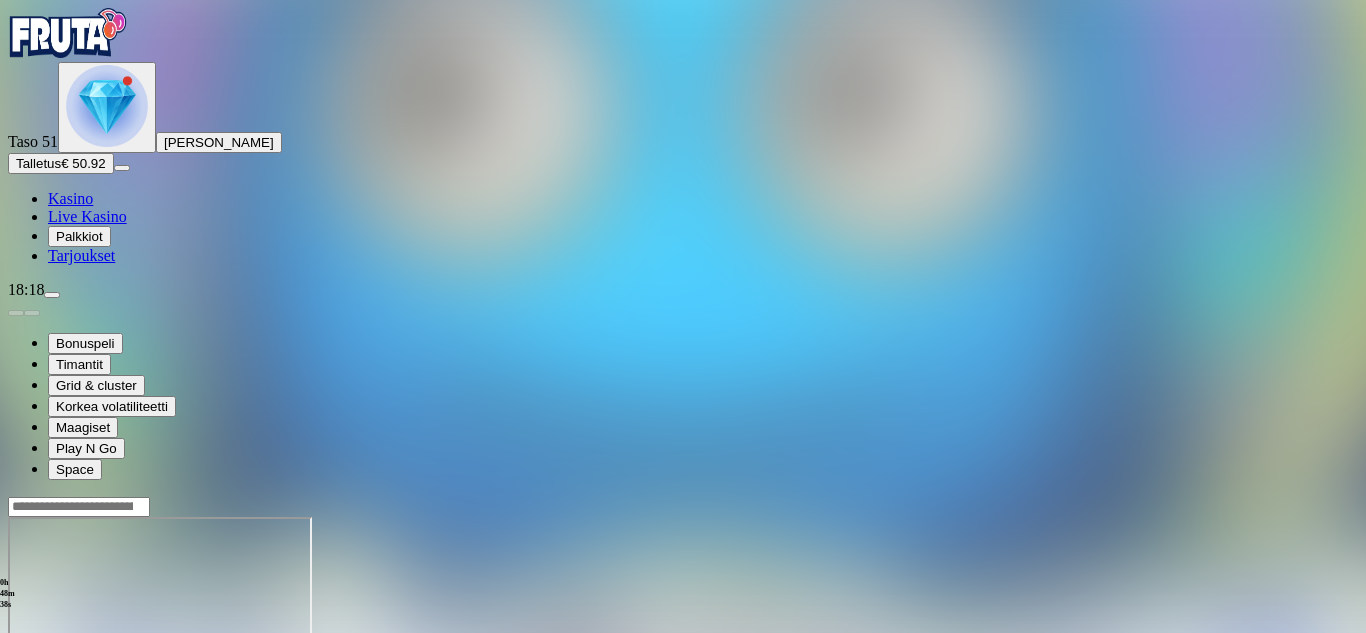 click on "Talletus € 50.92" at bounding box center [61, 163] 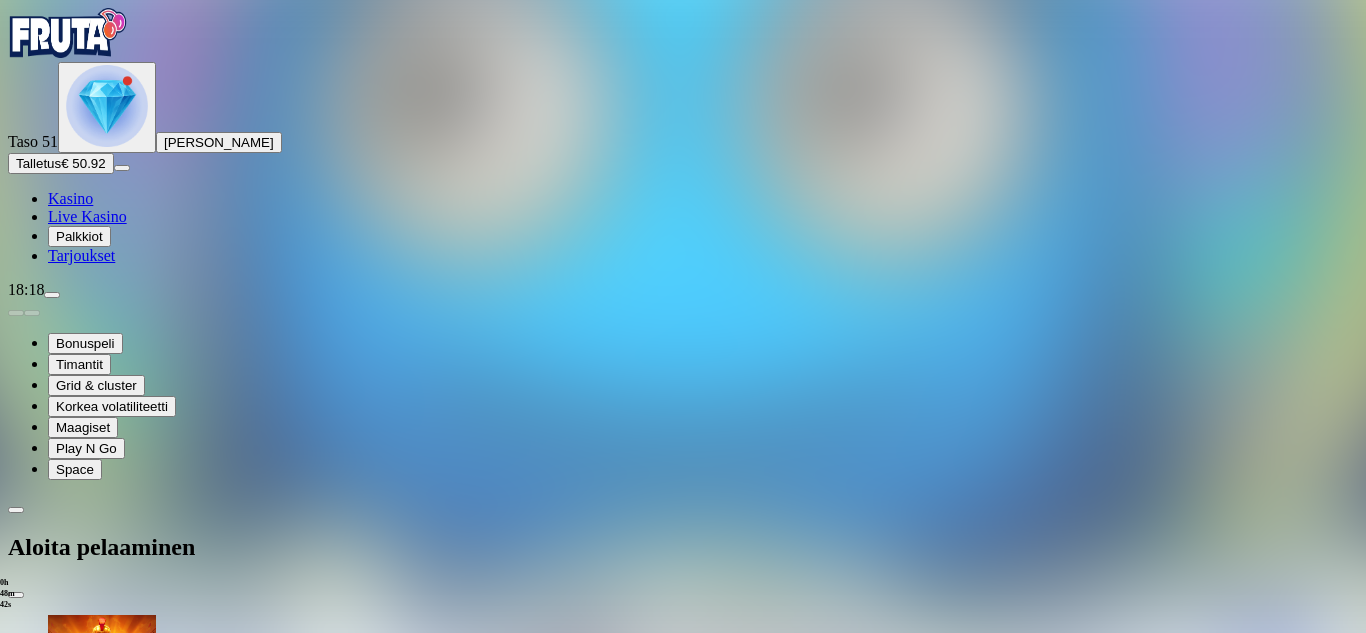 click on "€50" at bounding box center [211, 1580] 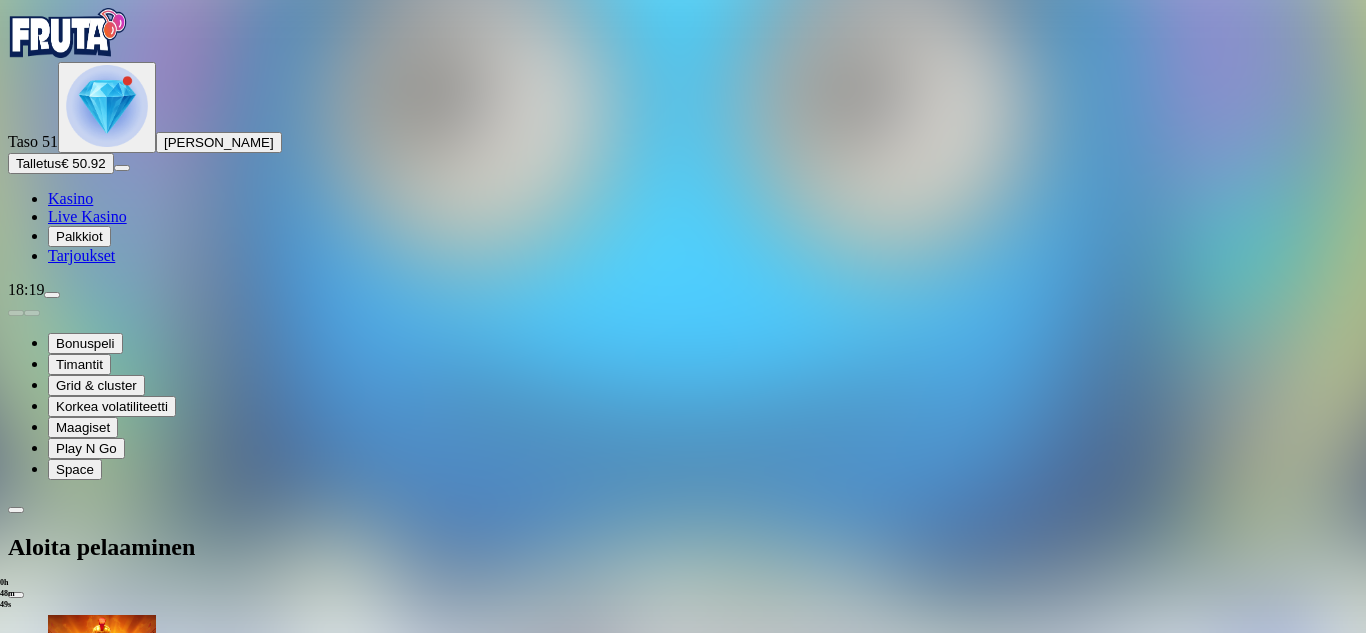 click on "TALLETA JA PELAA" at bounding box center (76, 1745) 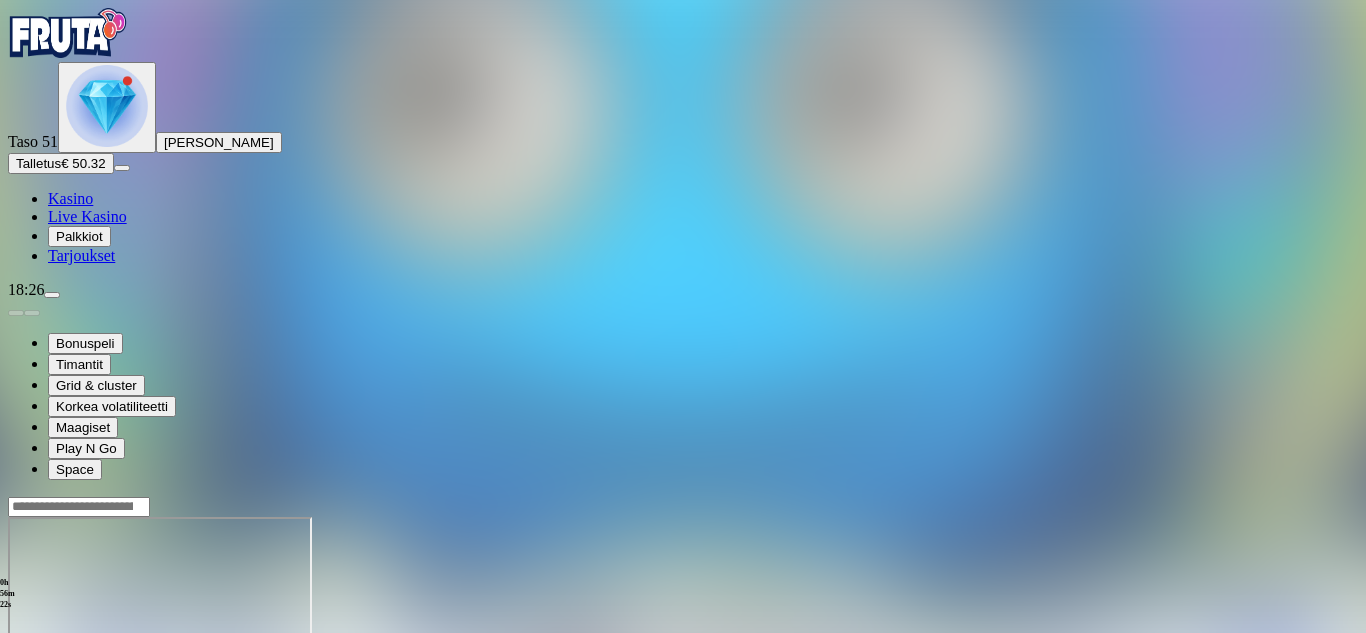 click on "Talletus" at bounding box center [38, 163] 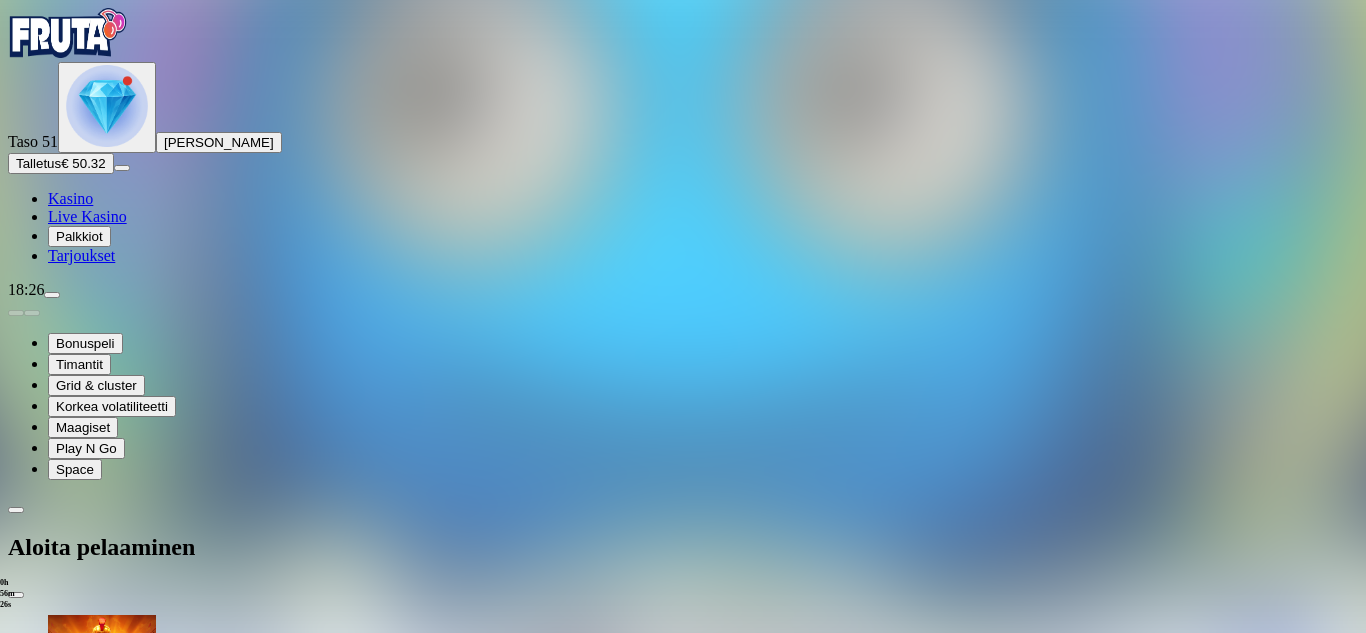 click on "€50" at bounding box center (211, 1580) 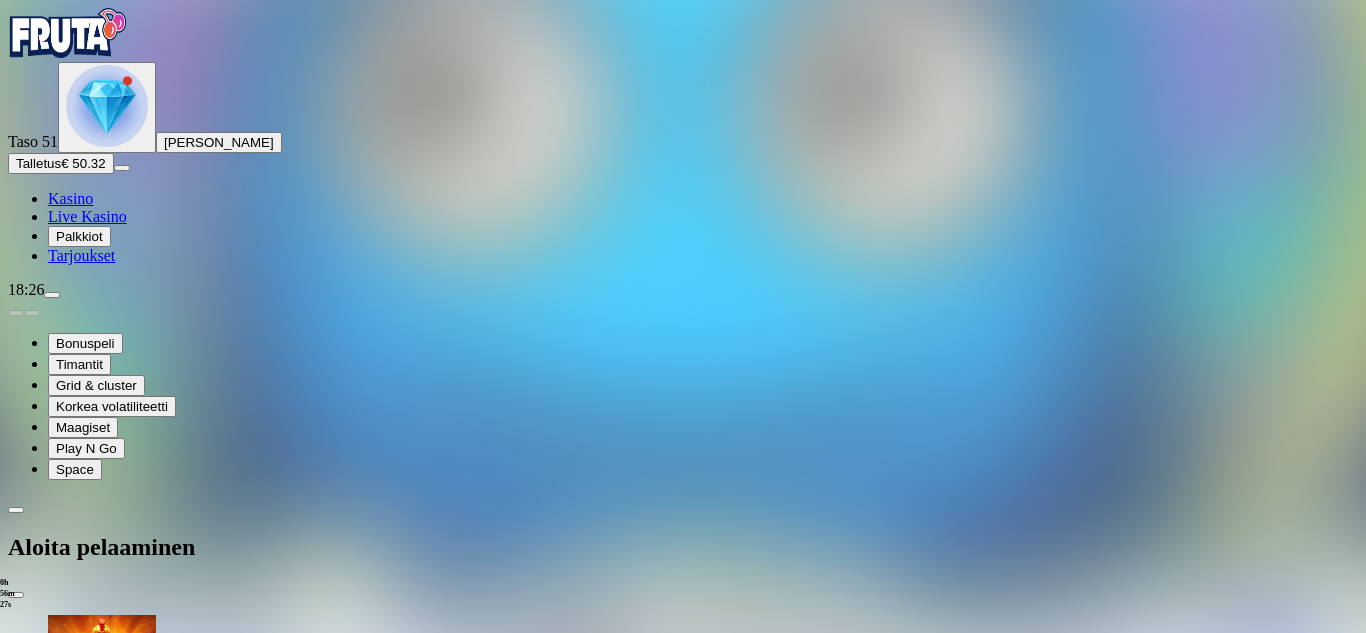 click on "TALLETA JA PELAA" at bounding box center [76, 1745] 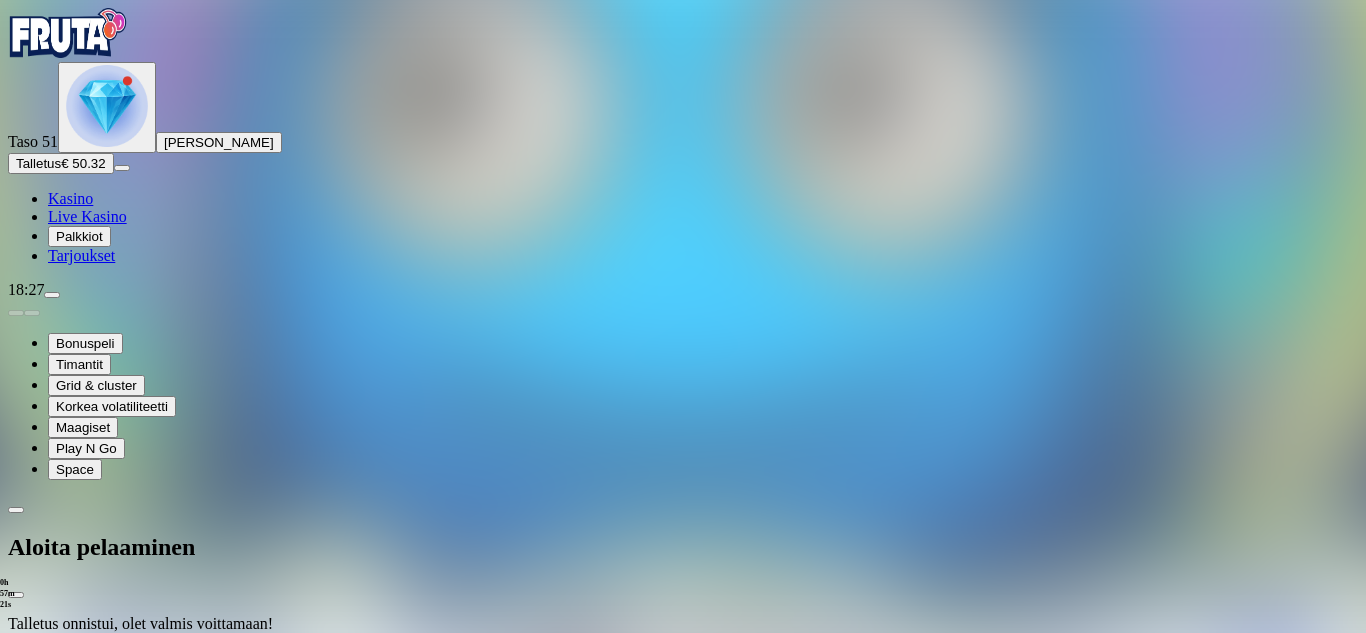 click at bounding box center (683, 649) 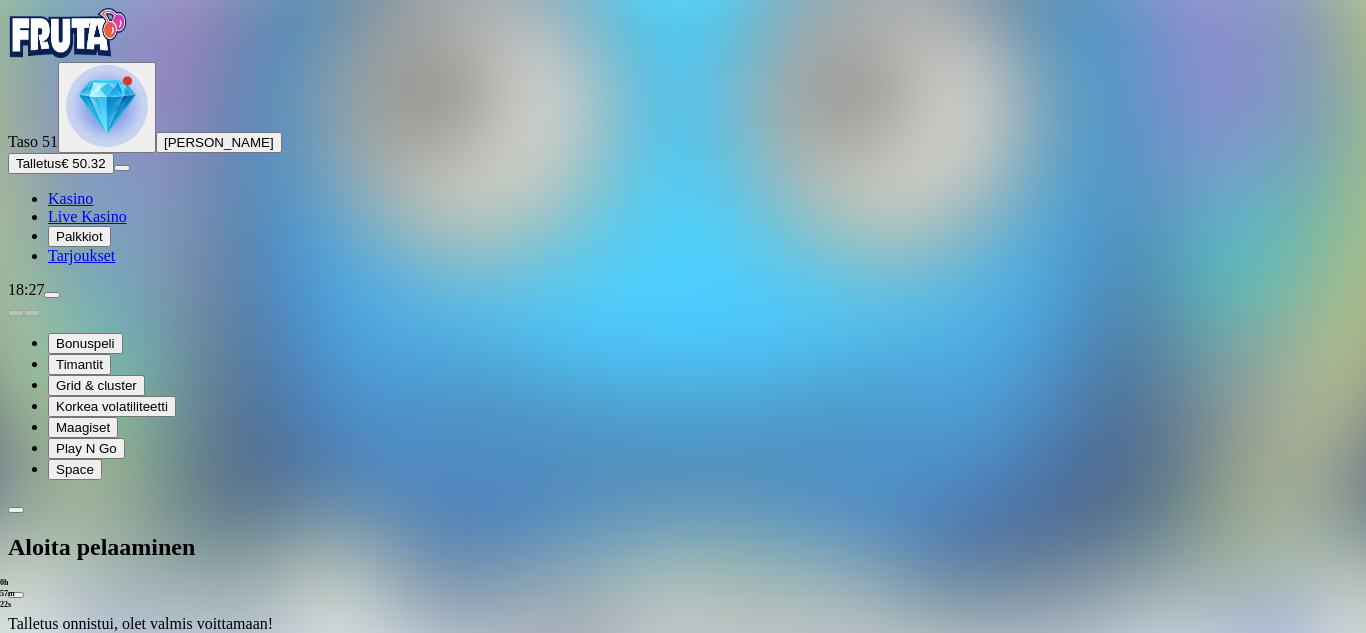 click at bounding box center (683, 649) 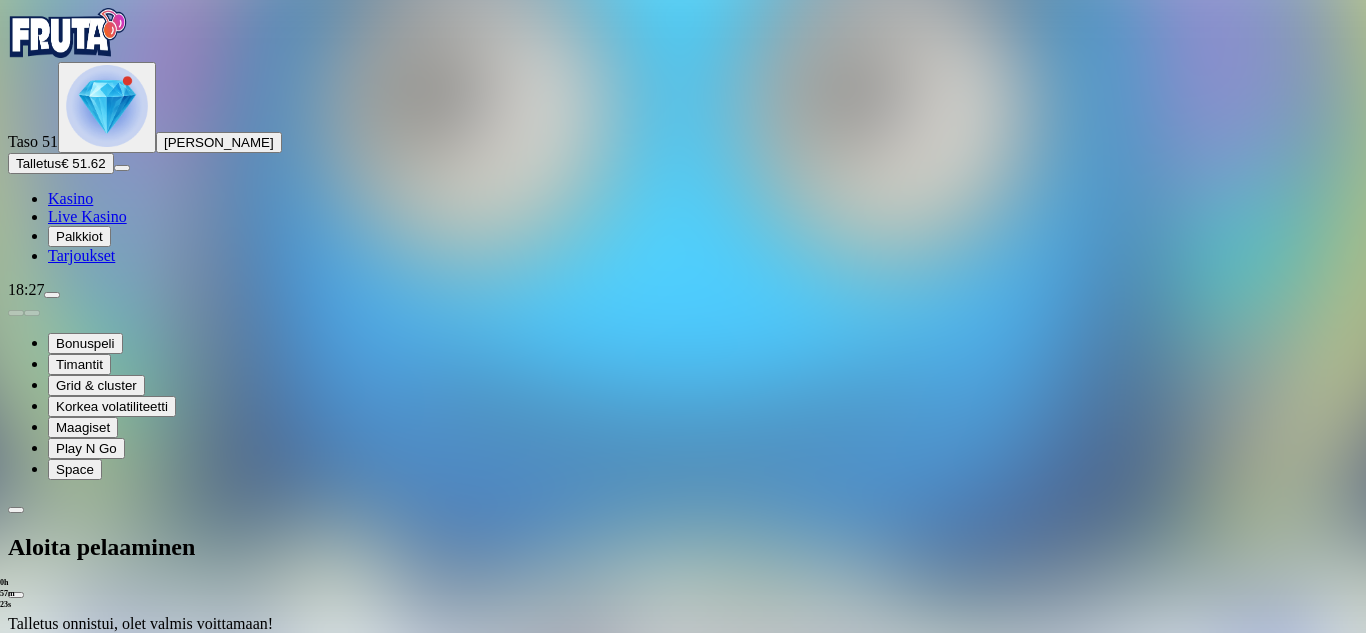 click at bounding box center (683, 649) 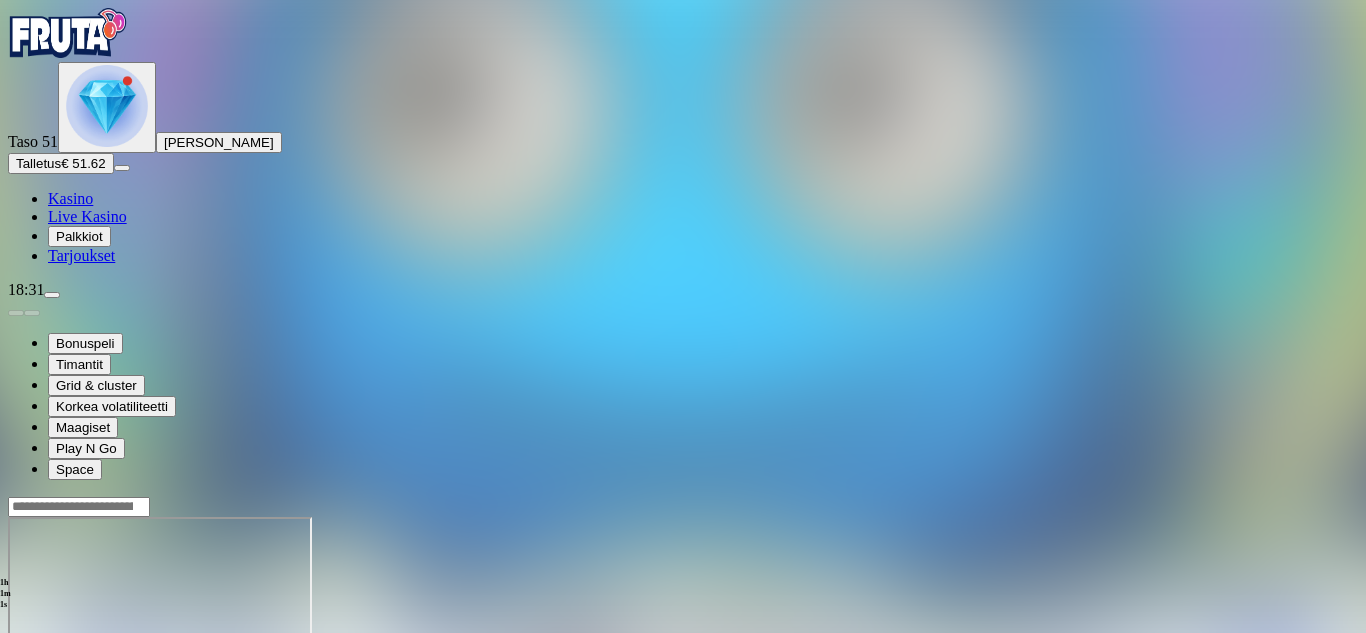 click on "Talletus € 51.62" at bounding box center (61, 163) 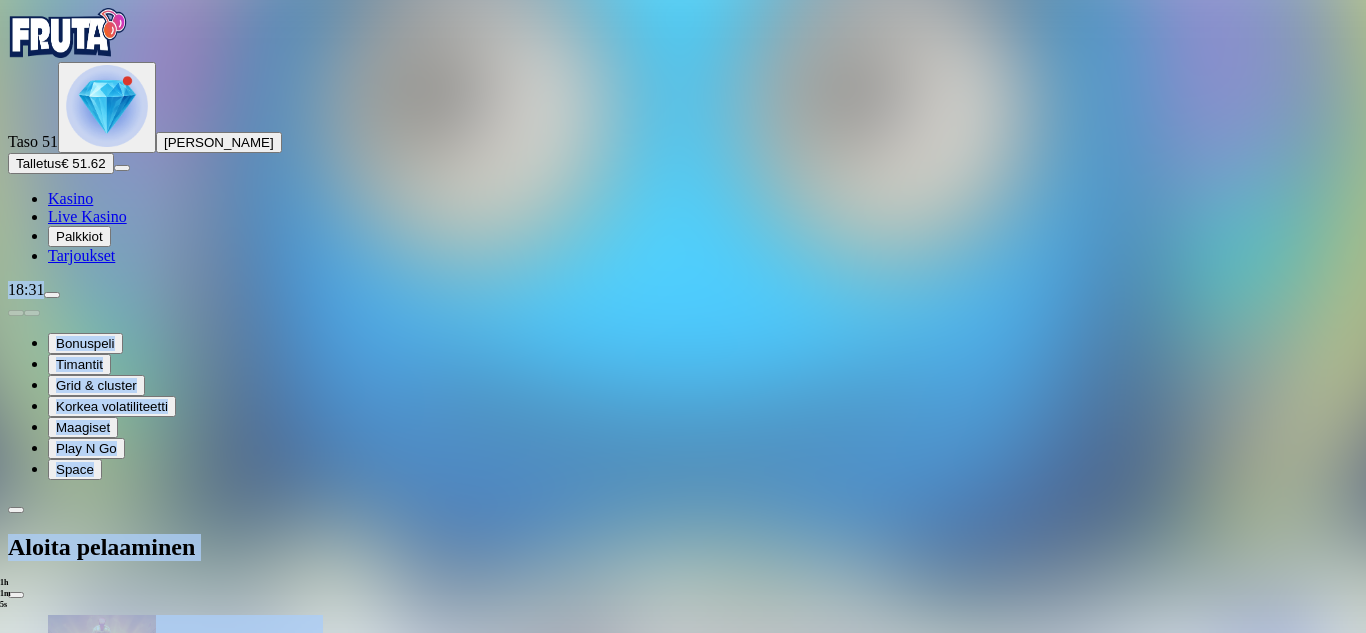 click on "€50" at bounding box center [211, 1580] 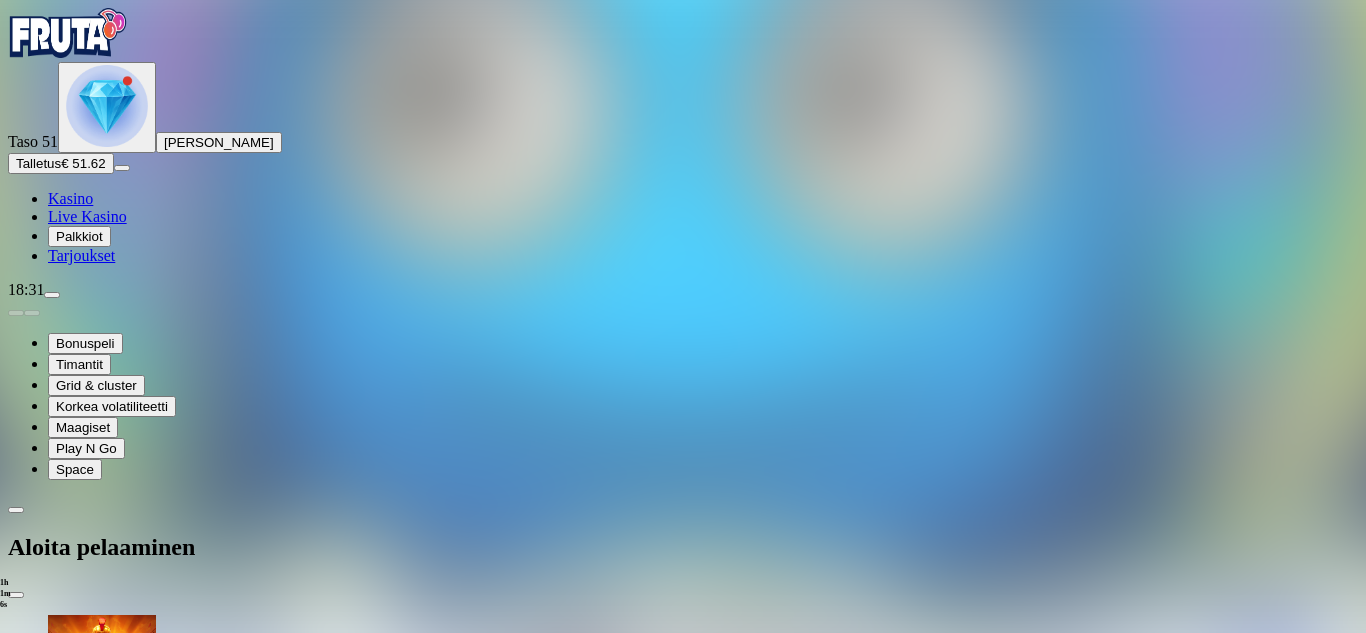 click on "TALLETA JA PELAA" at bounding box center (76, 1745) 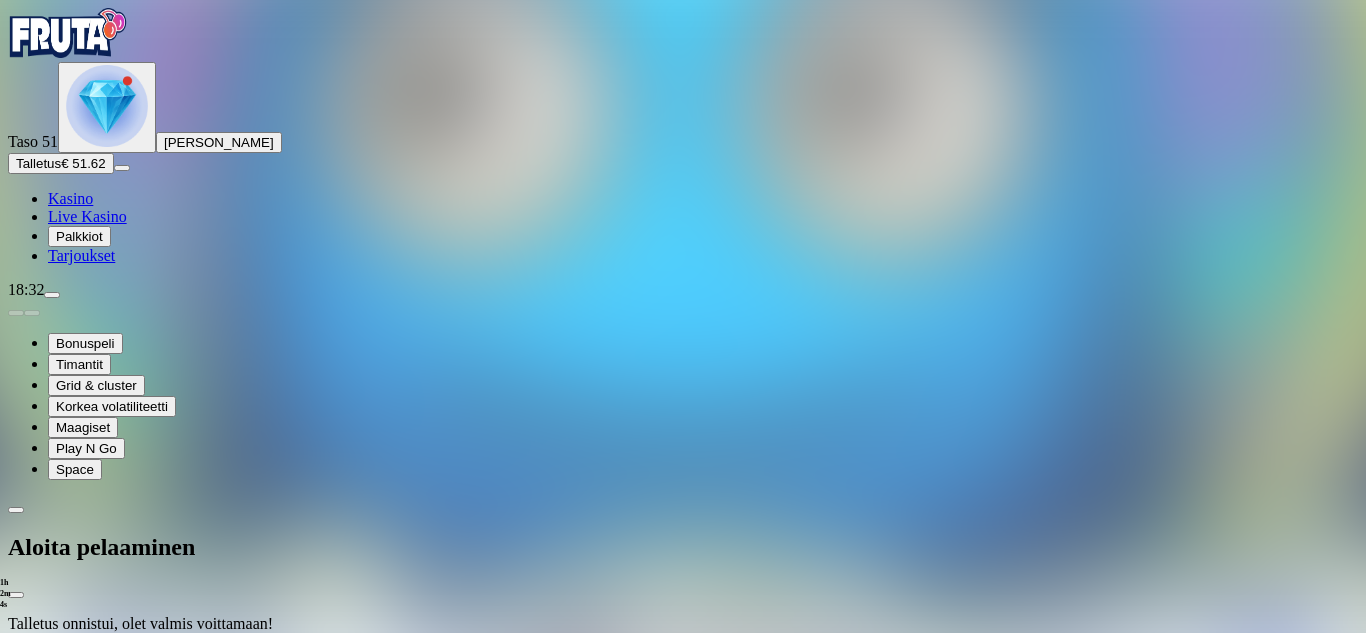click at bounding box center [683, 649] 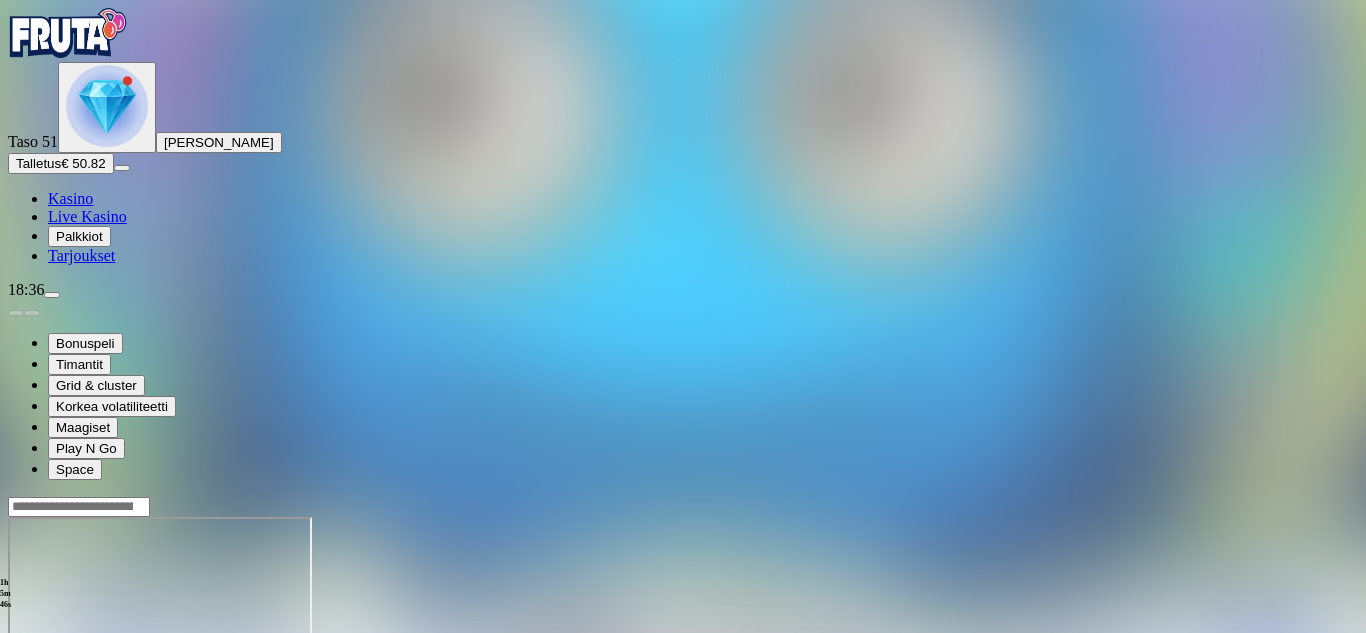 click on "Talletus" at bounding box center [38, 163] 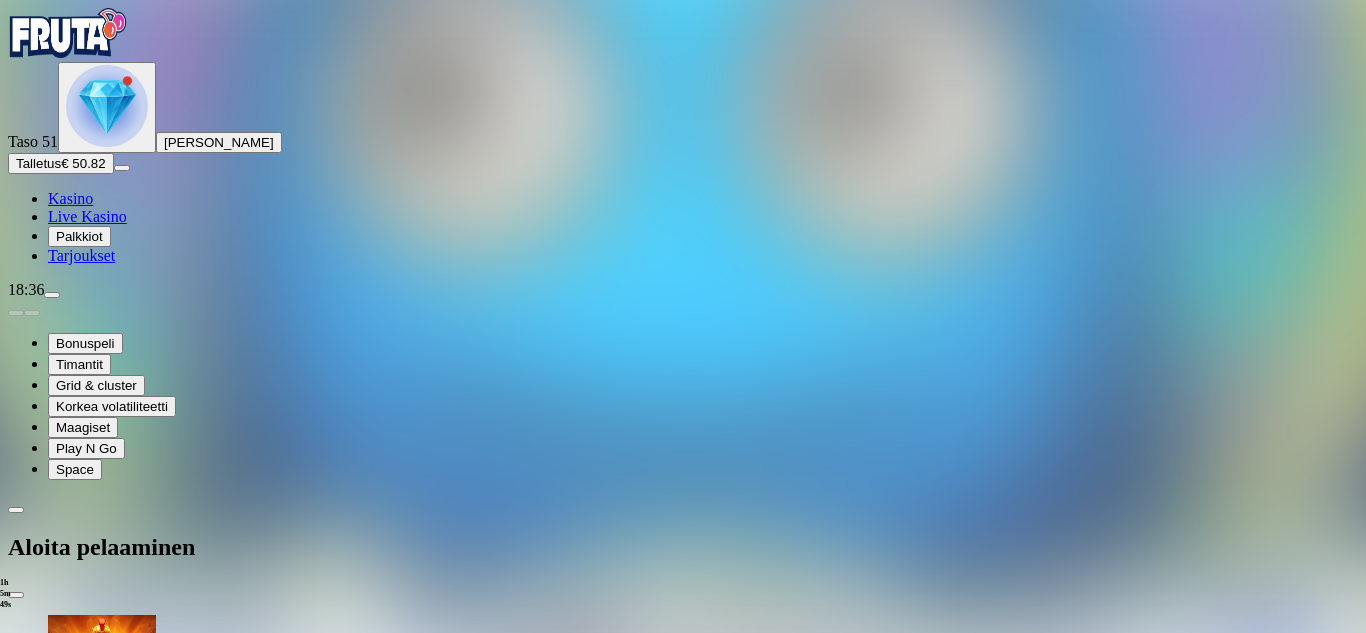 click on "€50" at bounding box center (211, 1580) 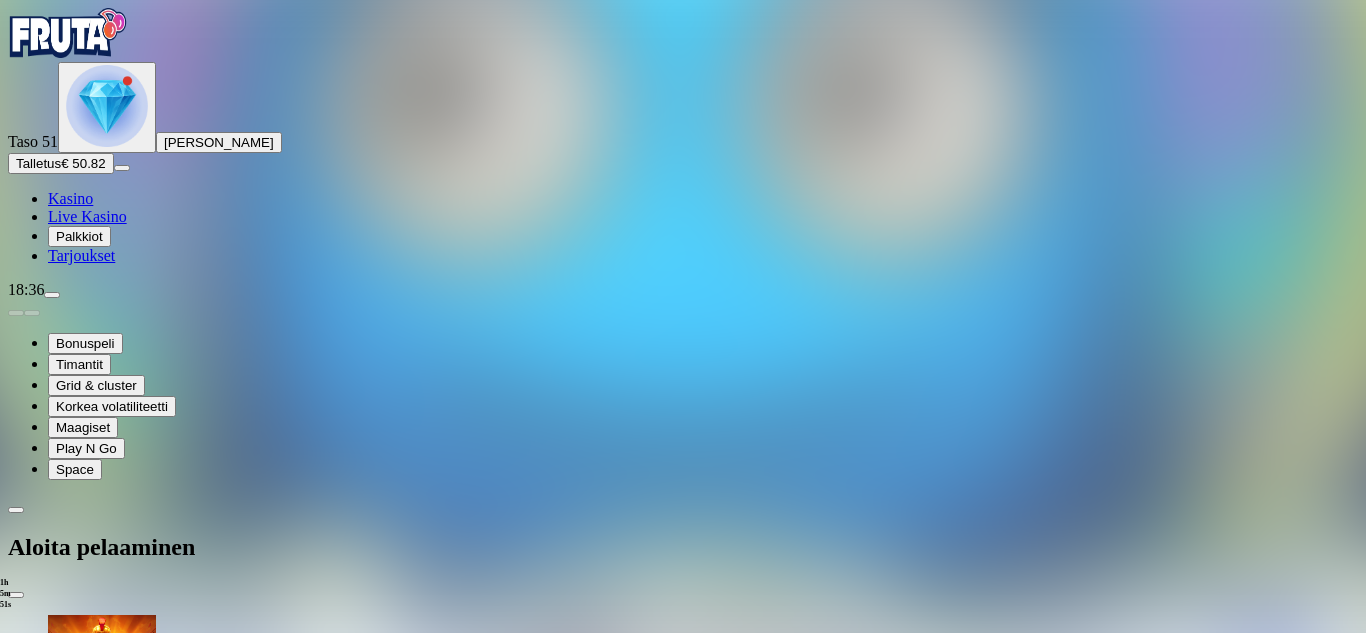 click on "TALLETA JA PELAA" at bounding box center (76, 1745) 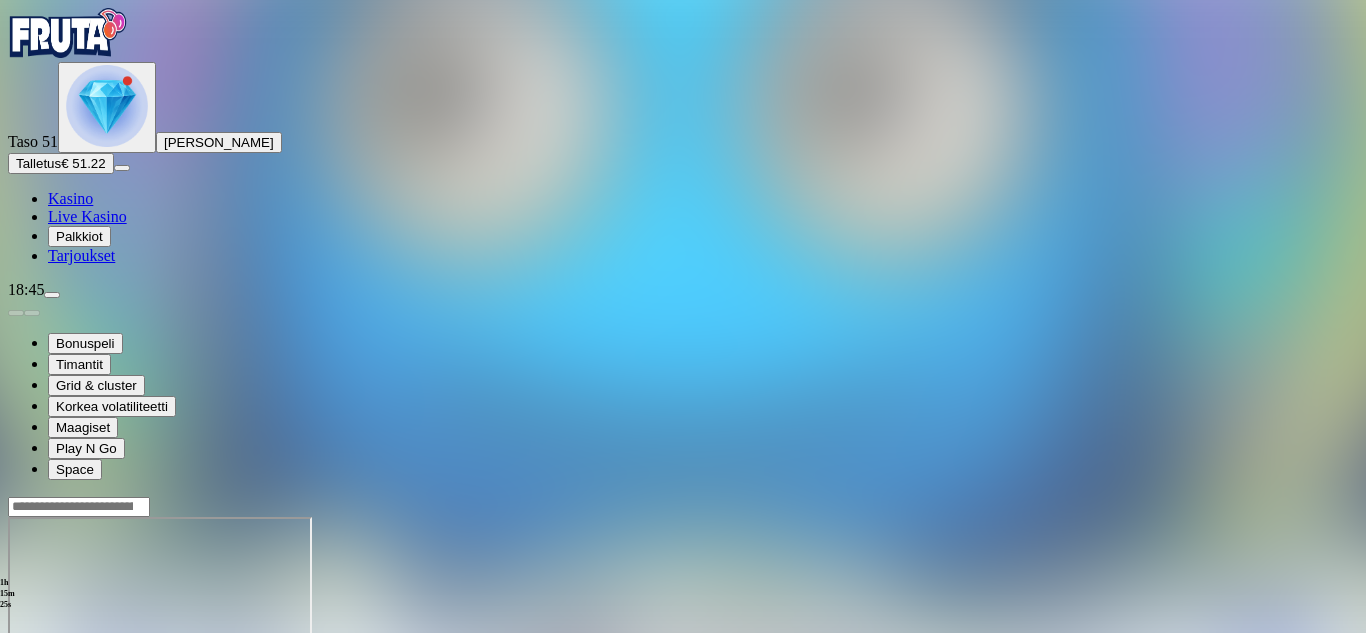 click on "Talletus € 51.22" at bounding box center [61, 163] 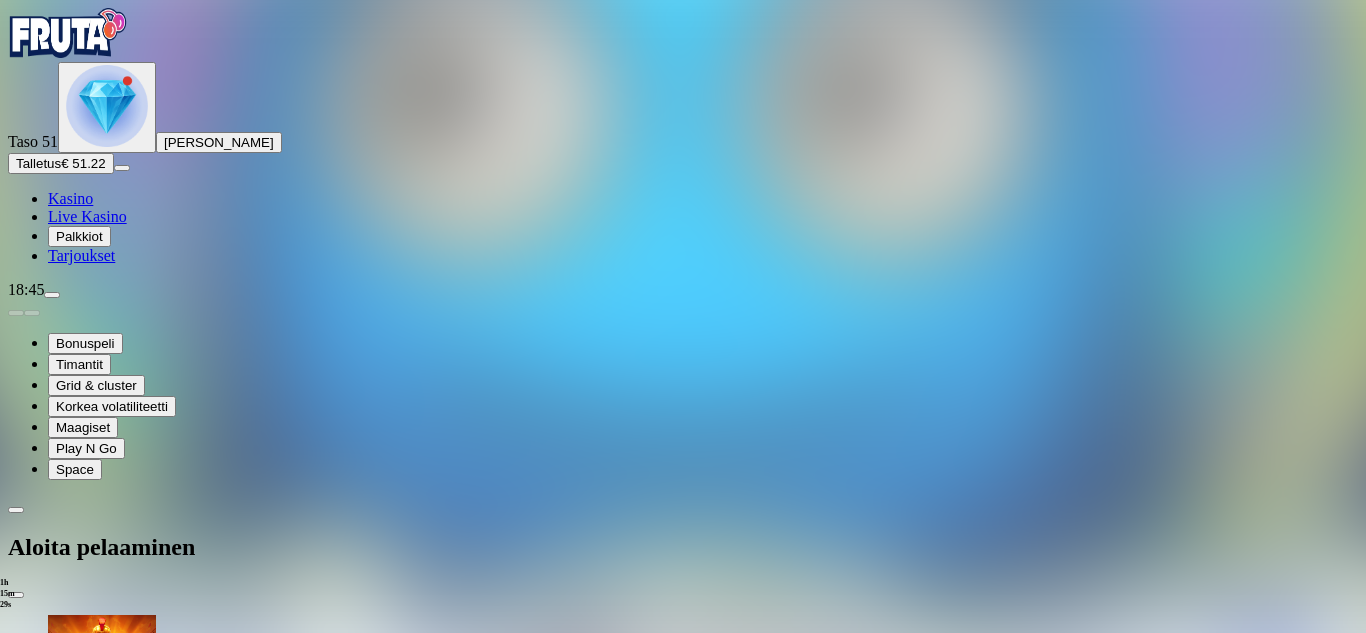 click on "€50" at bounding box center [211, 1580] 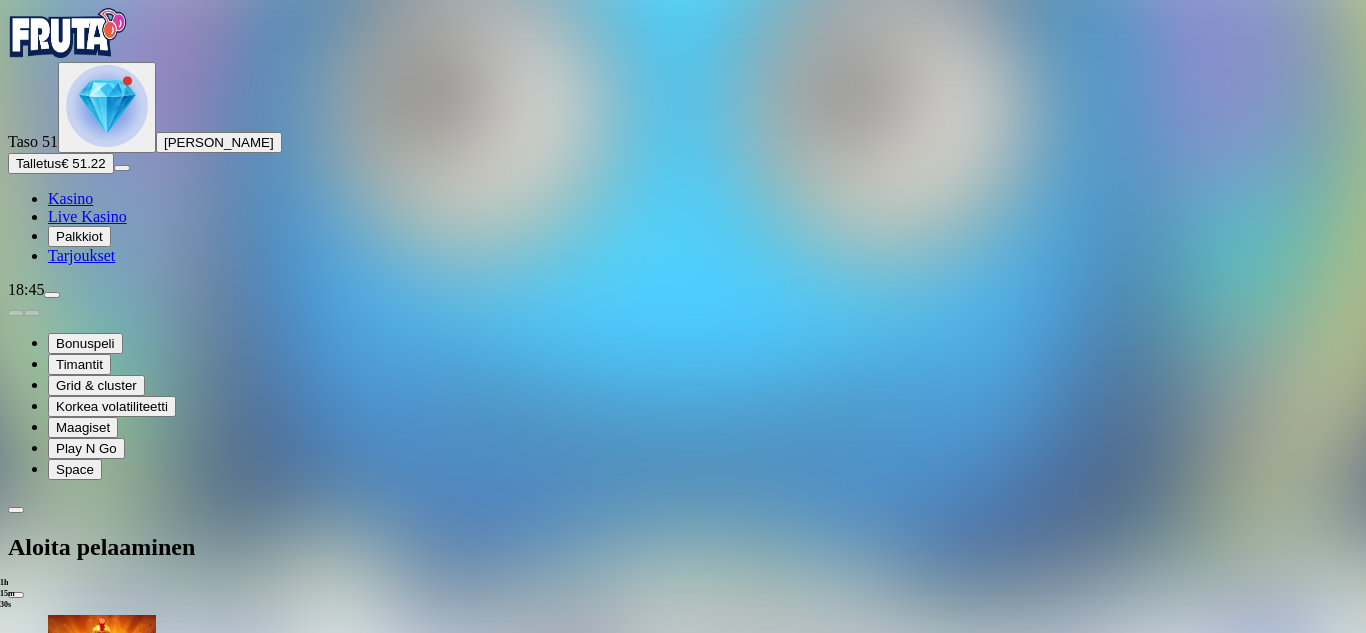 click on "€50" at bounding box center (211, 1580) 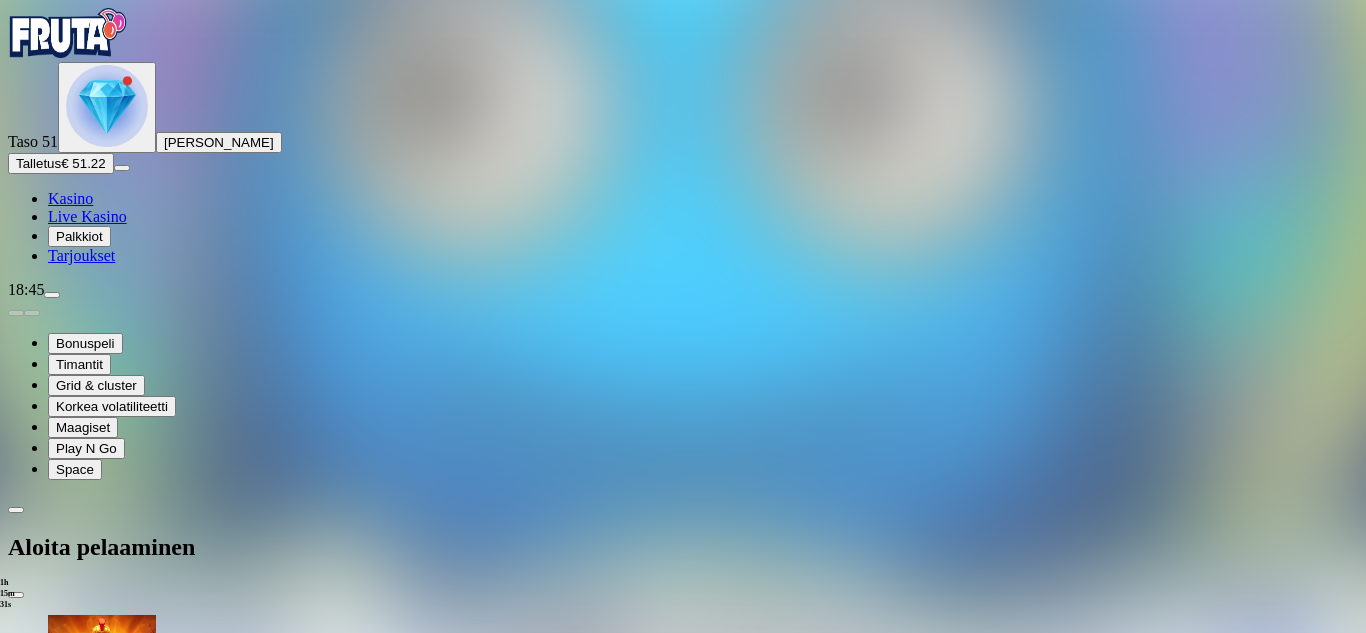 click on "TALLETA JA PELAA" at bounding box center [76, 1745] 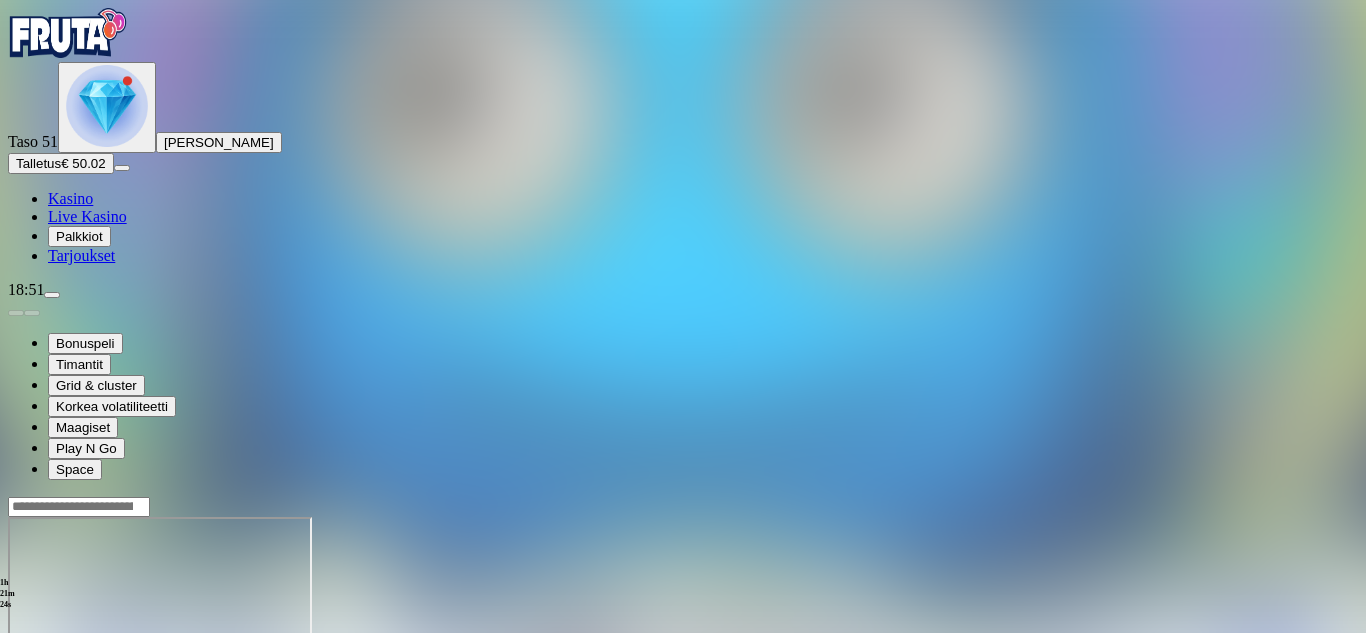 click at bounding box center [16, 689] 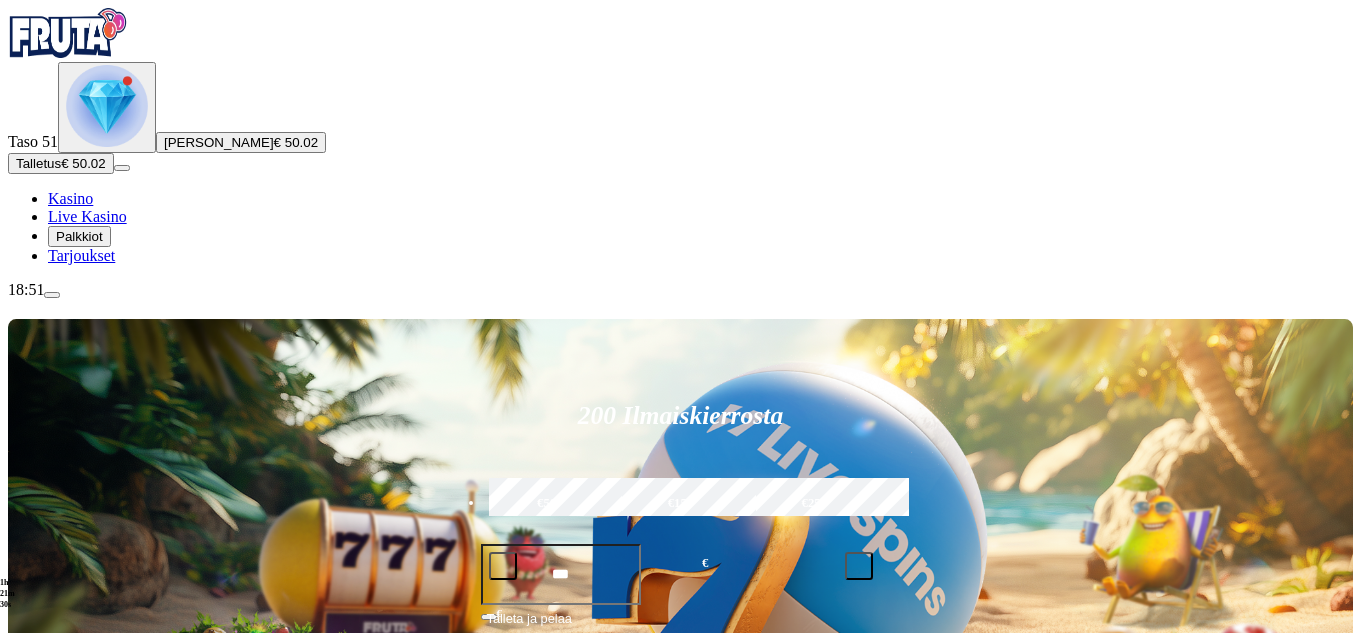 click on "€50" at bounding box center [547, 504] 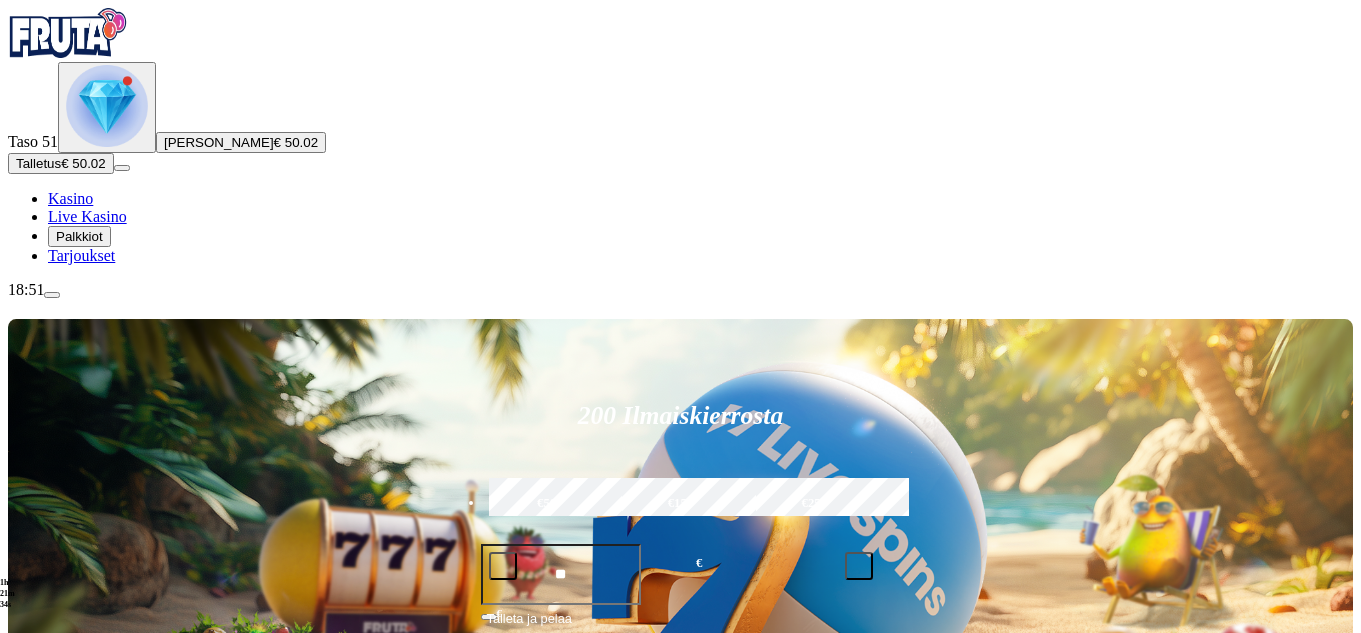 click on "Talleta ja pelaa" at bounding box center [681, 627] 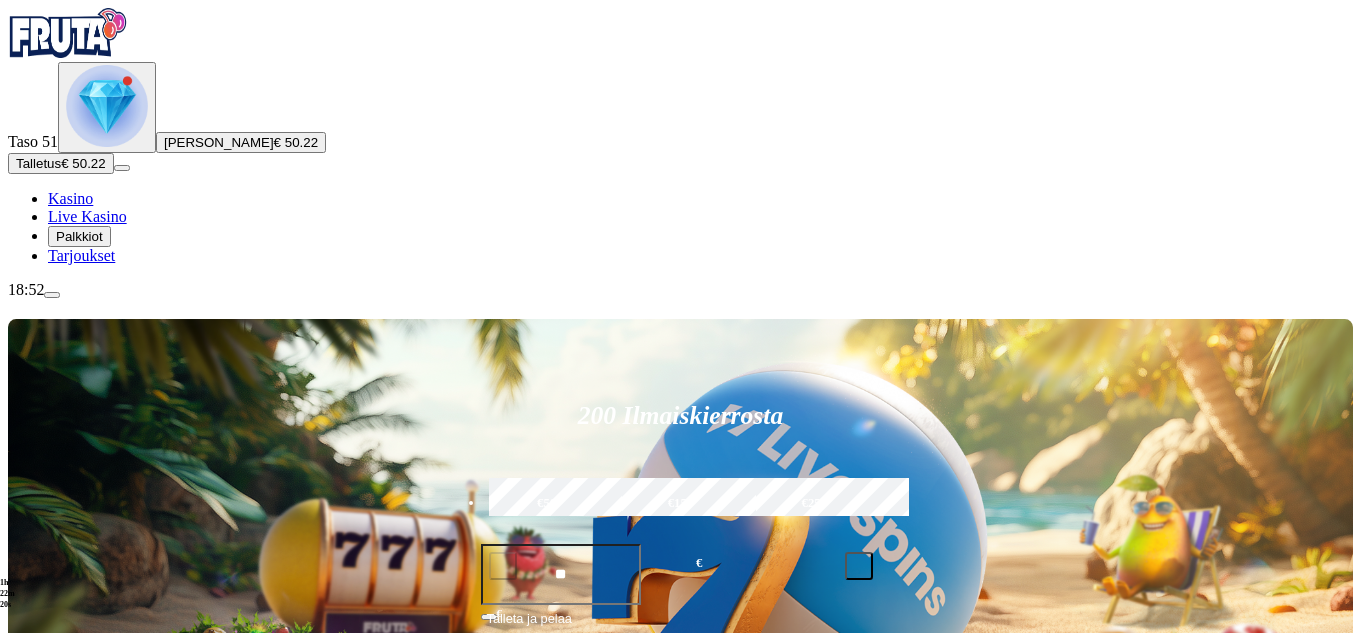 click on "Viimeksi pelattu" at bounding box center [680, 981] 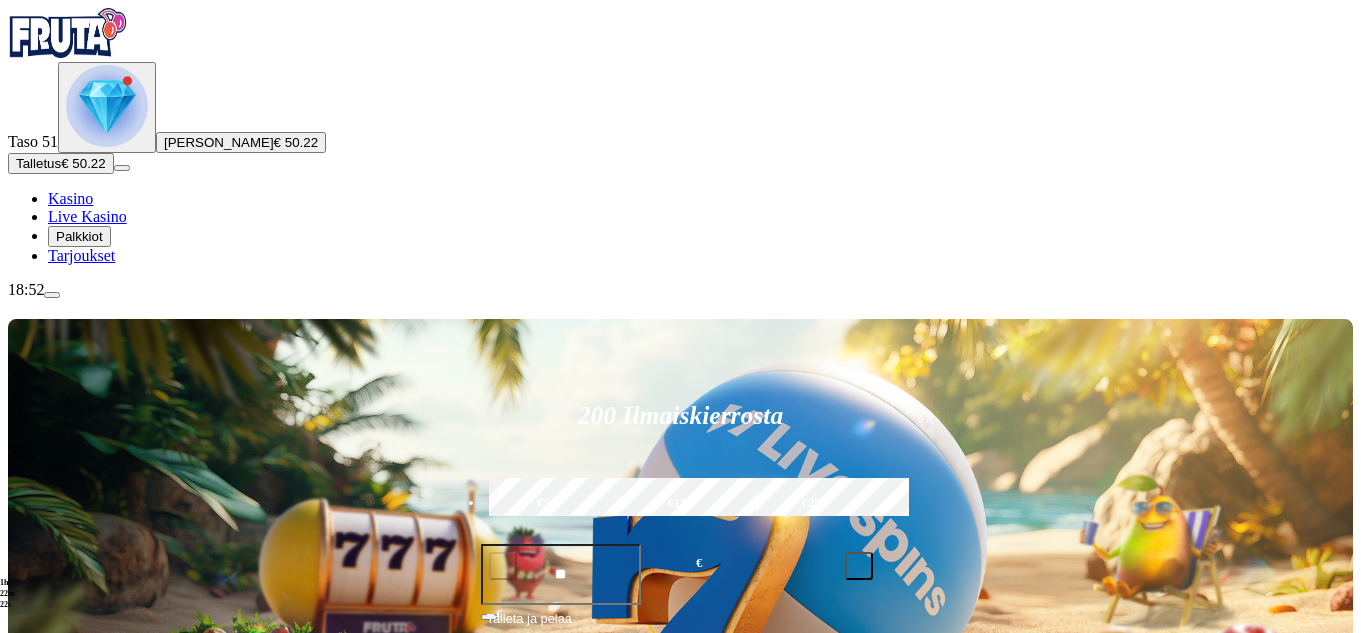 click at bounding box center (48, 1086) 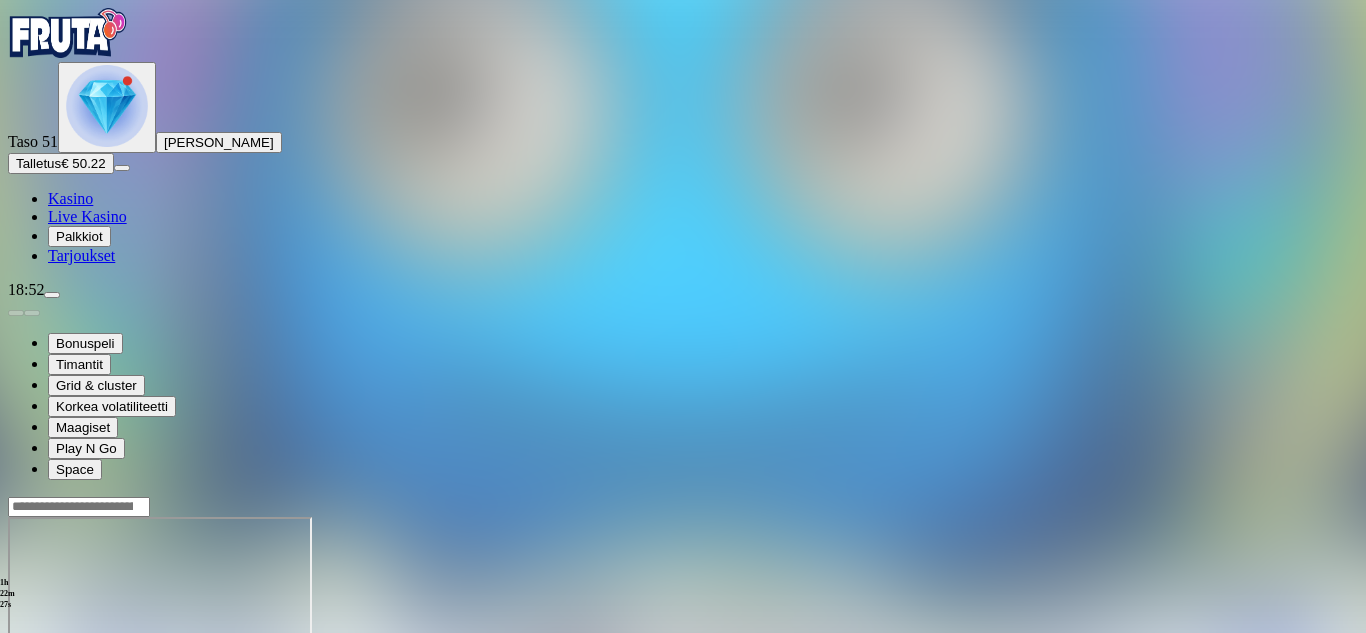 click at bounding box center [683, 596] 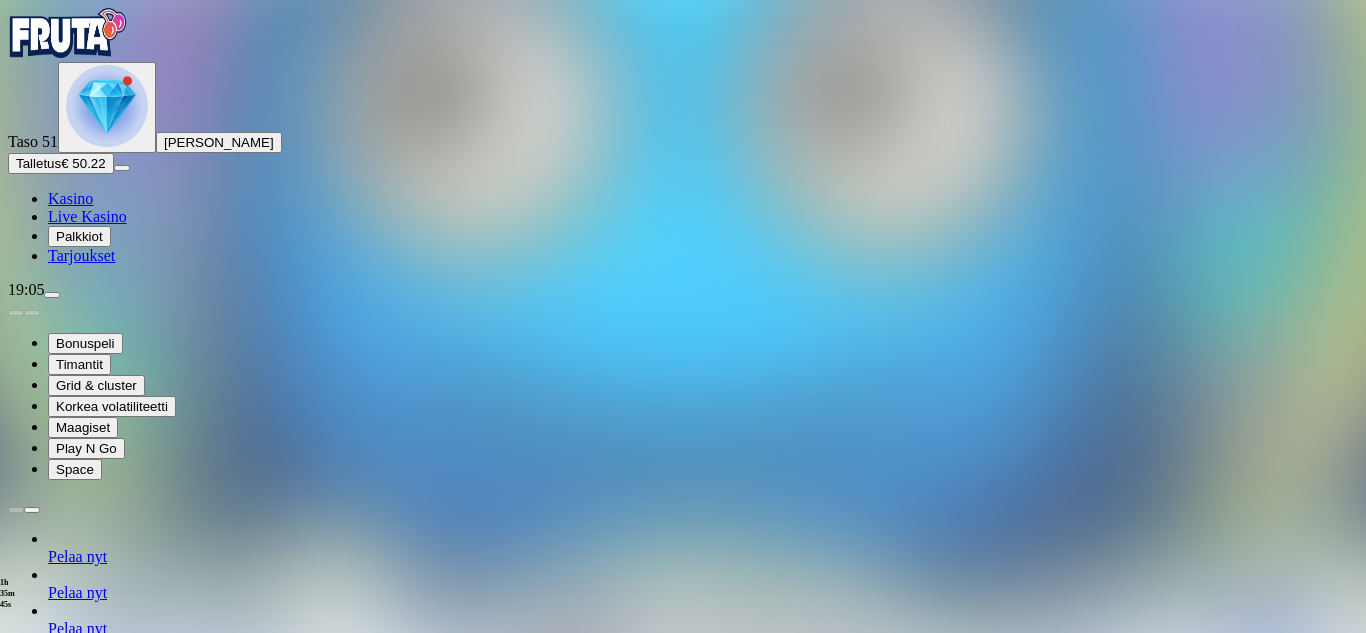 click at bounding box center [52, 295] 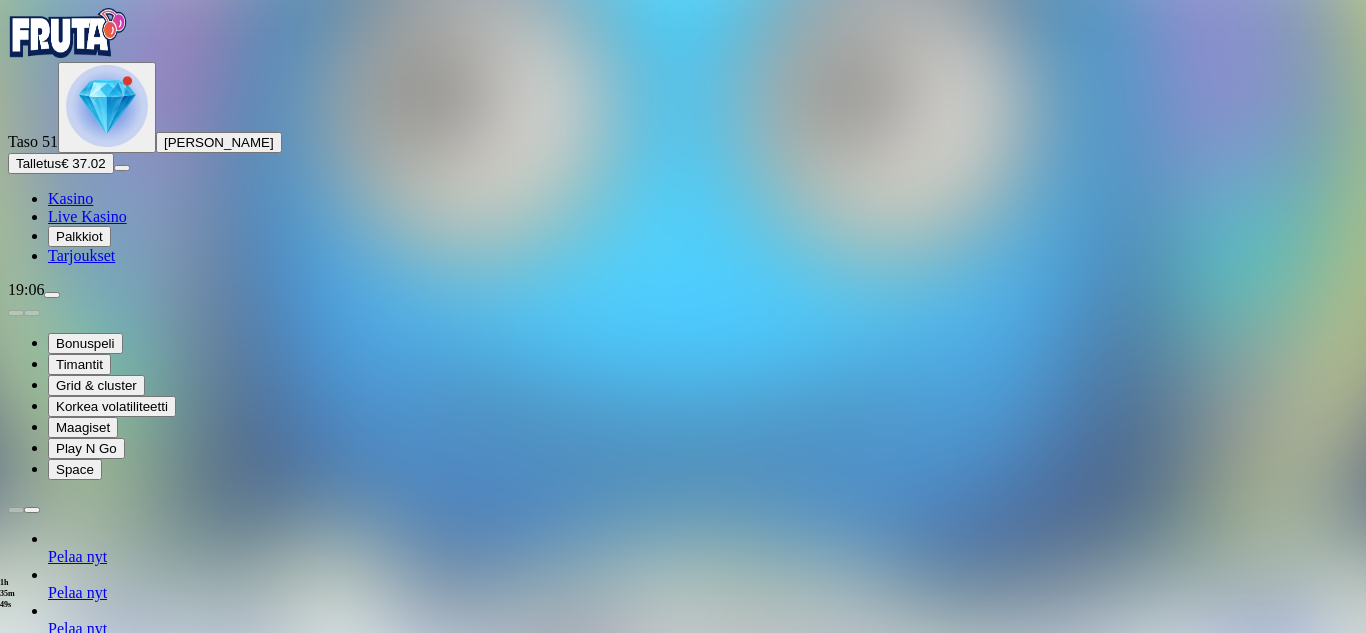 drag, startPoint x: 189, startPoint y: 595, endPoint x: 341, endPoint y: 195, distance: 427.90652 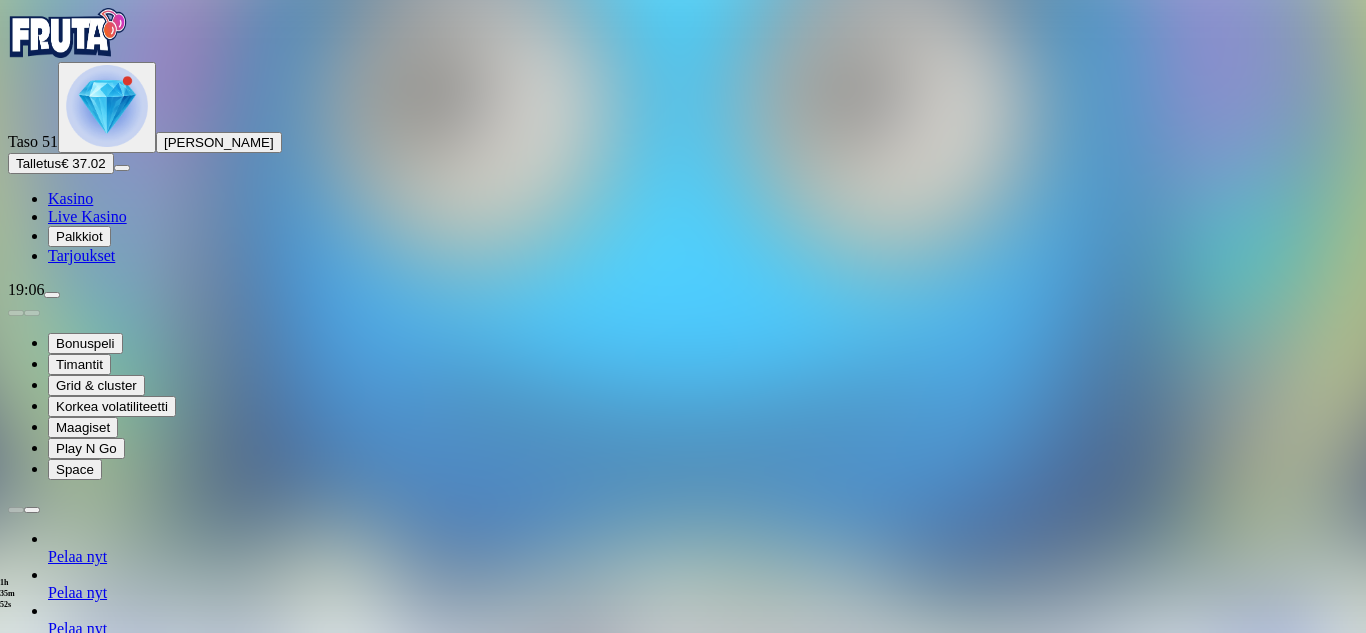 click on "Kotiutus" at bounding box center (40, 1331) 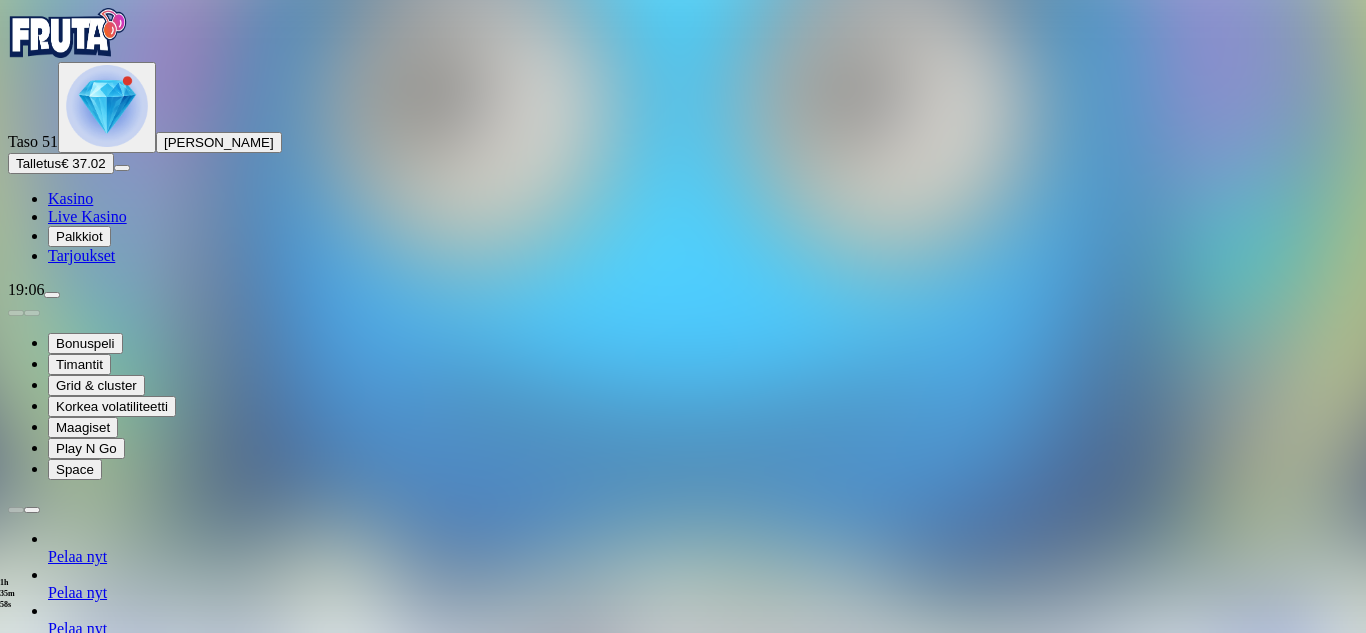 click at bounding box center (79, 1200) 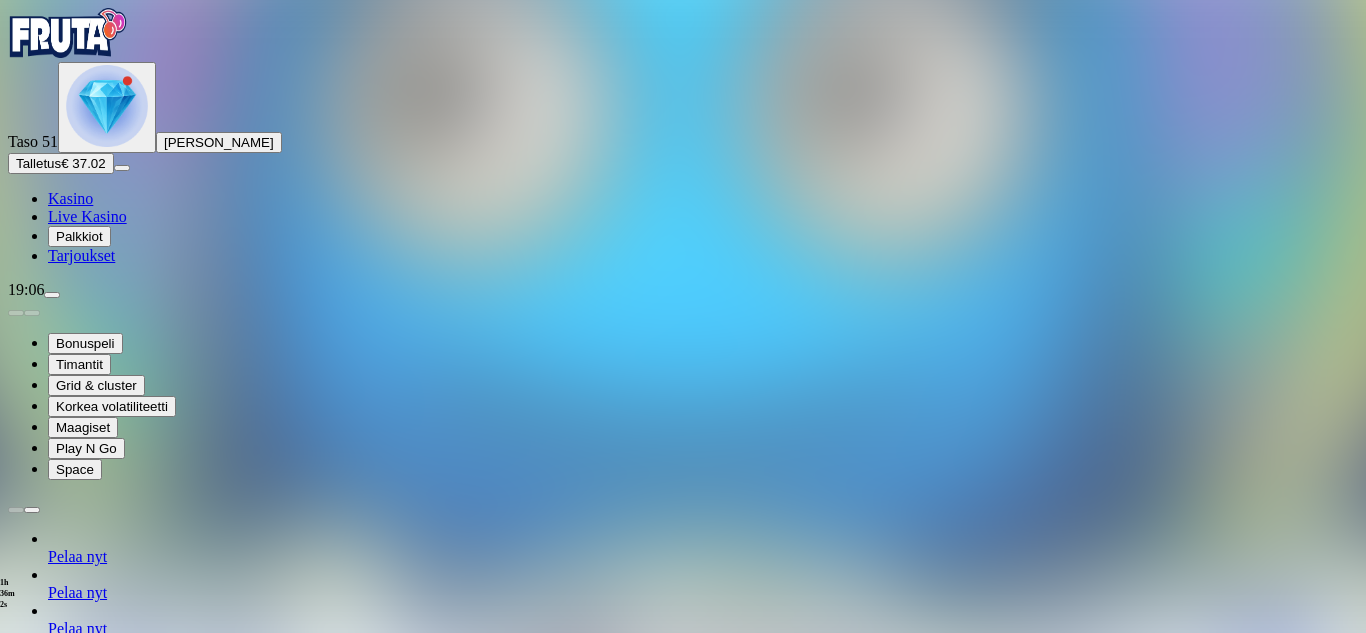 type on "**" 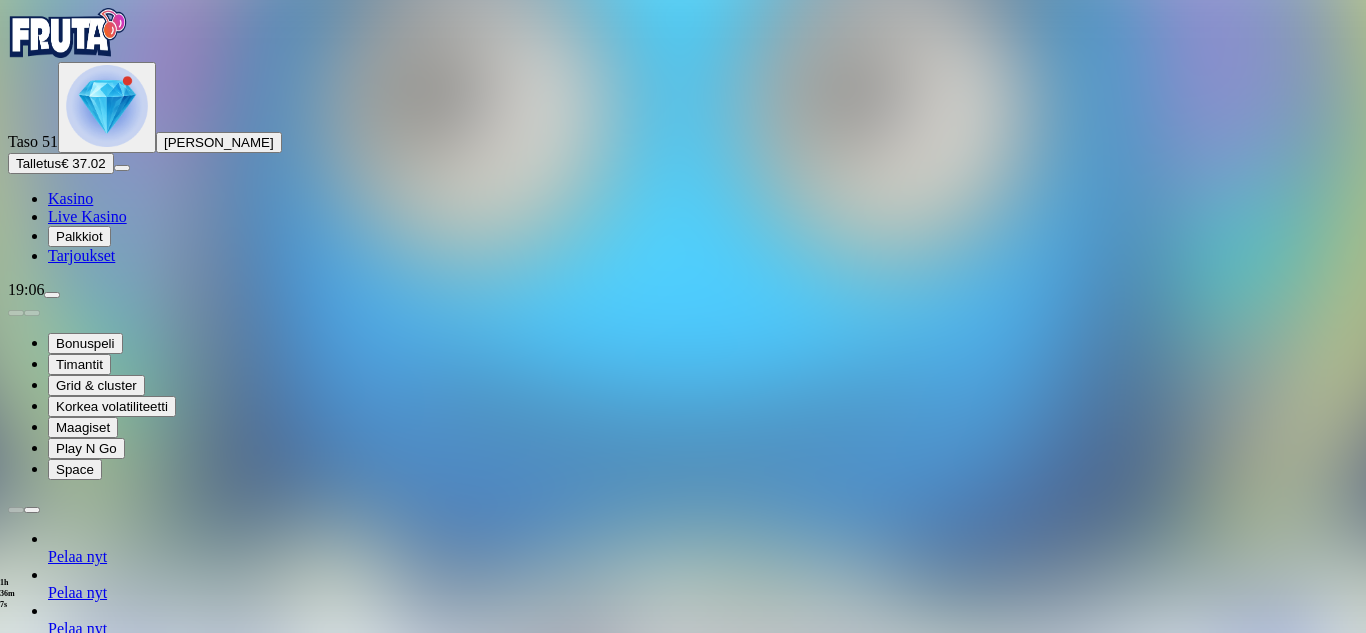 type on "*****" 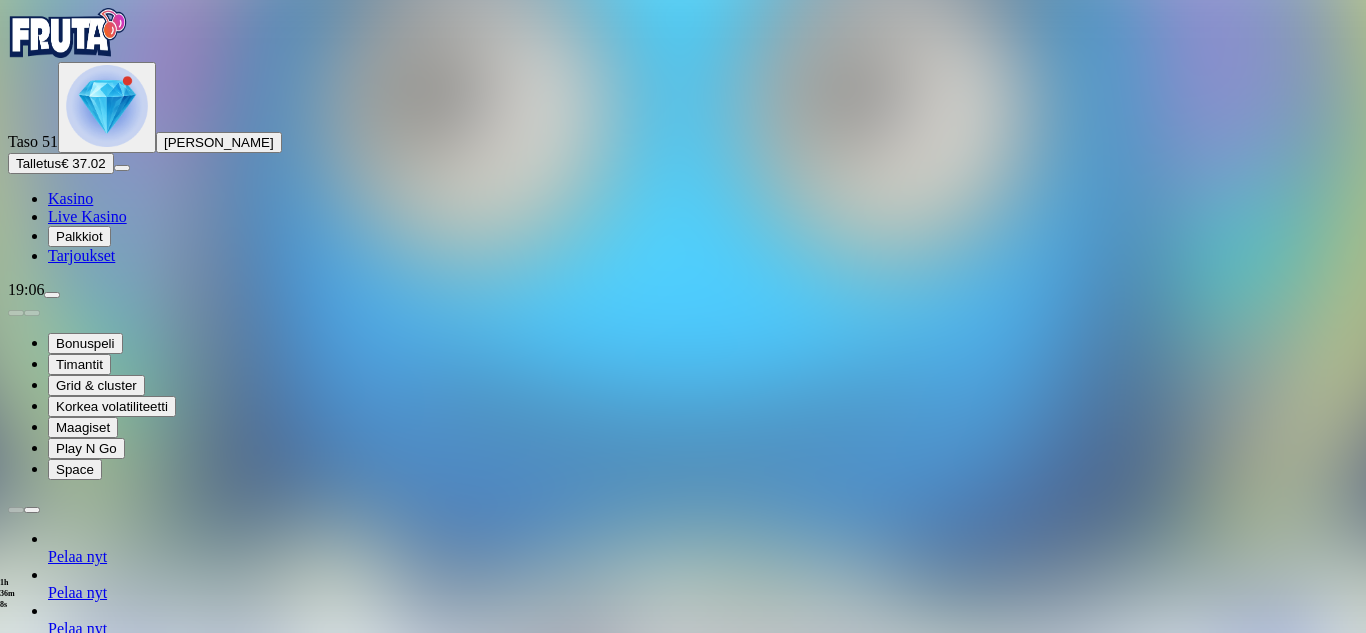 type 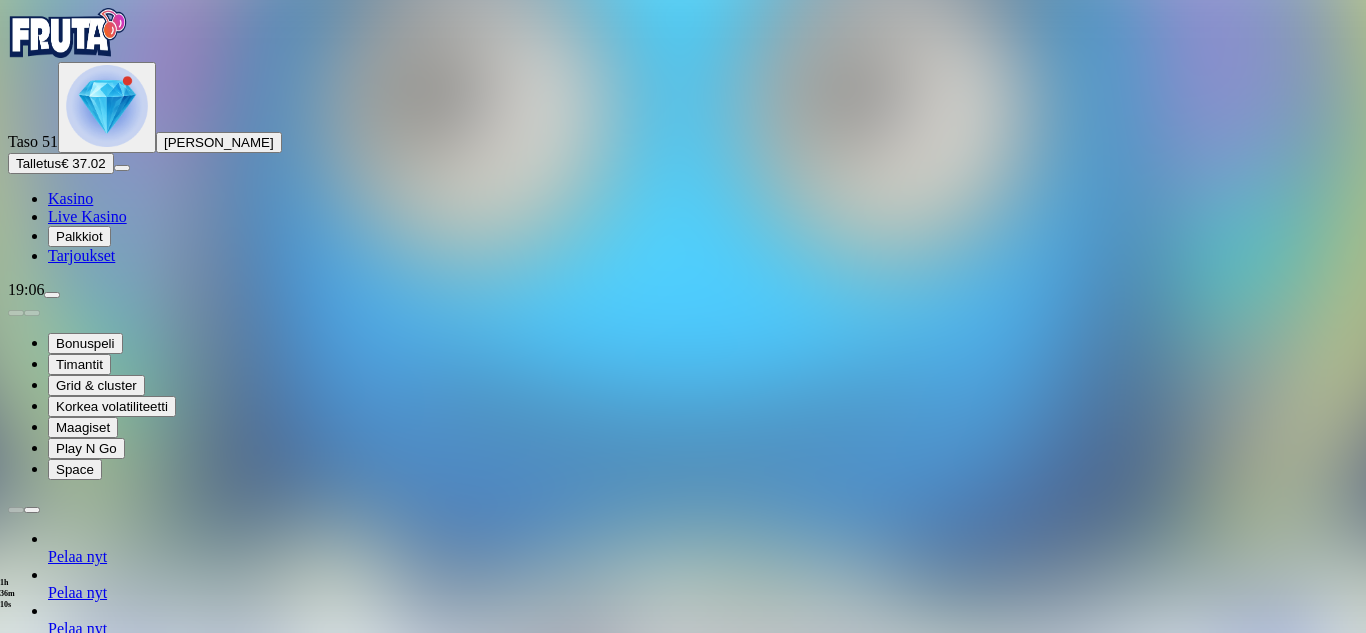 click at bounding box center [16, 1185] 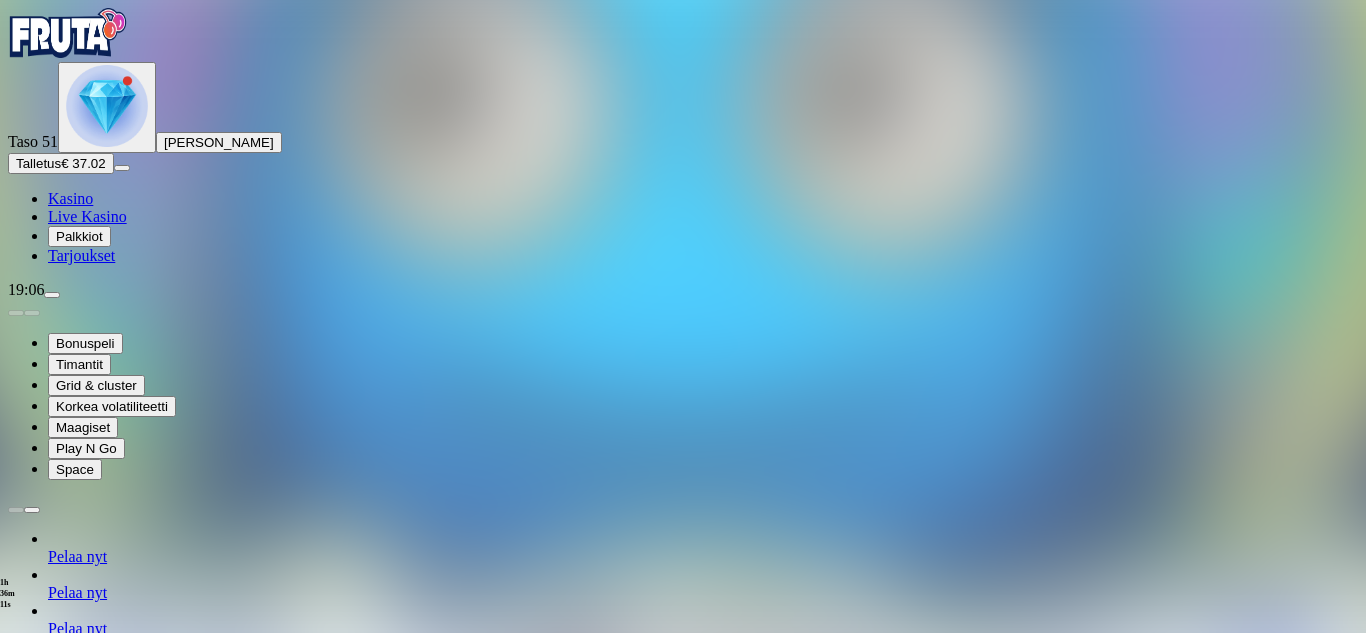 click at bounding box center (52, 295) 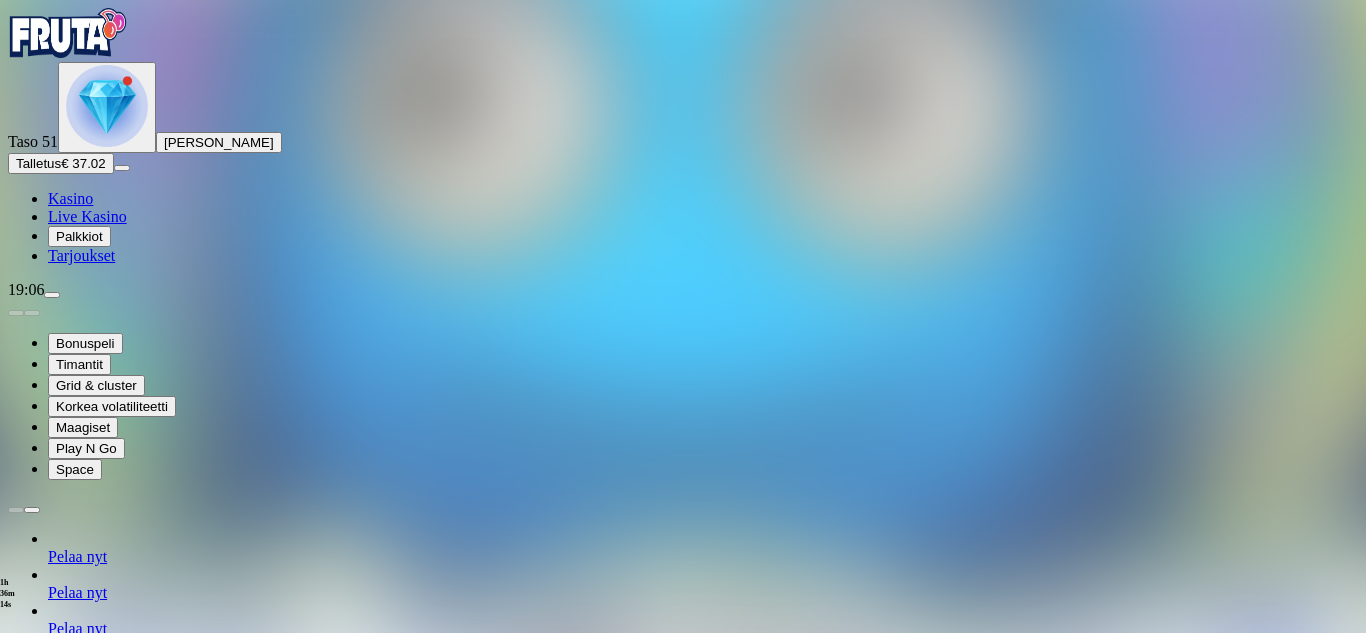 scroll, scrollTop: 79, scrollLeft: 0, axis: vertical 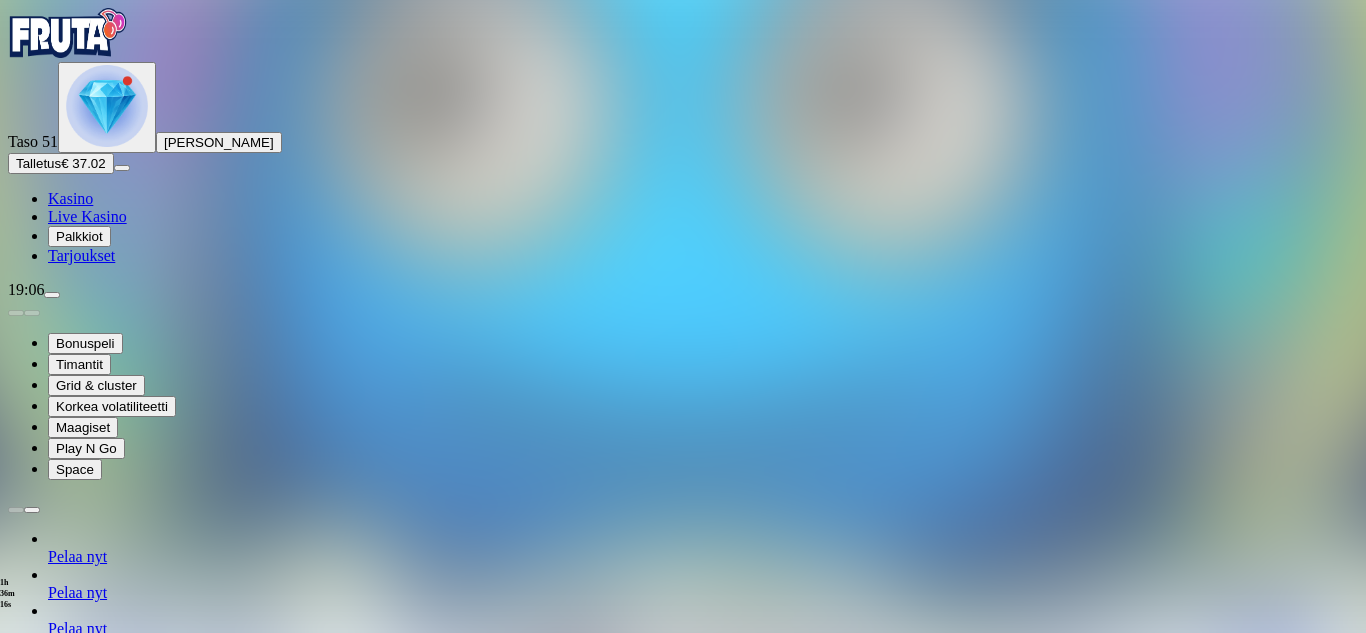 click on "Kirjaudu ulos" at bounding box center (54, 1573) 